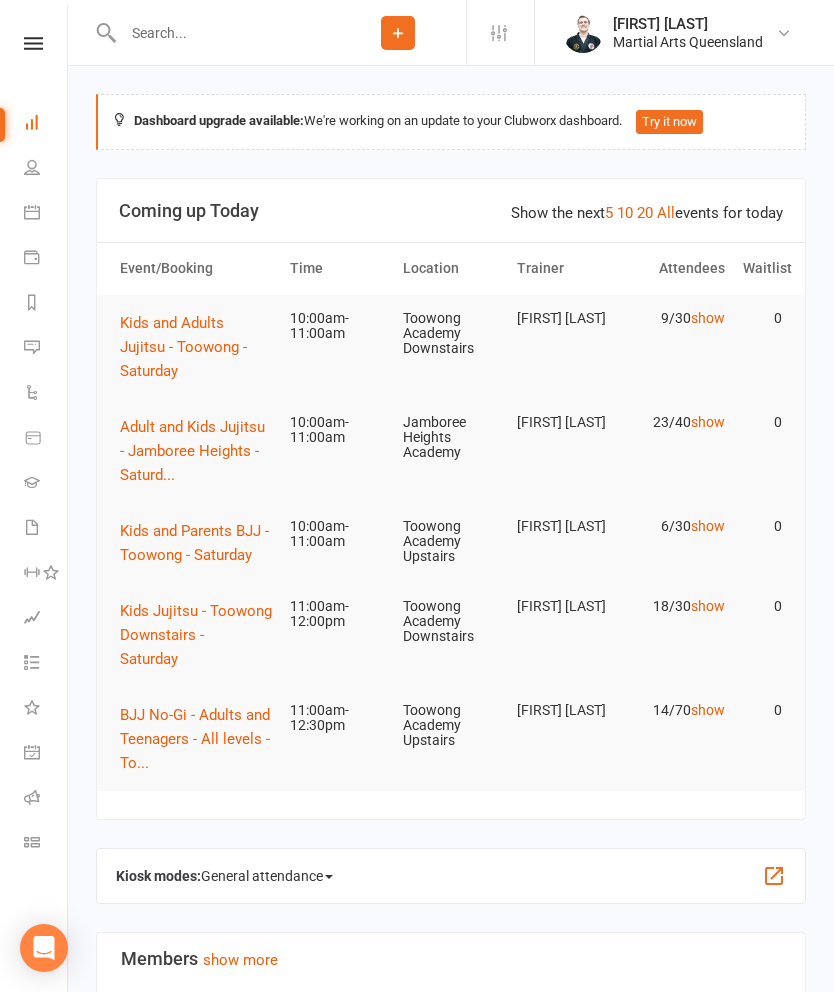 scroll, scrollTop: 0, scrollLeft: 0, axis: both 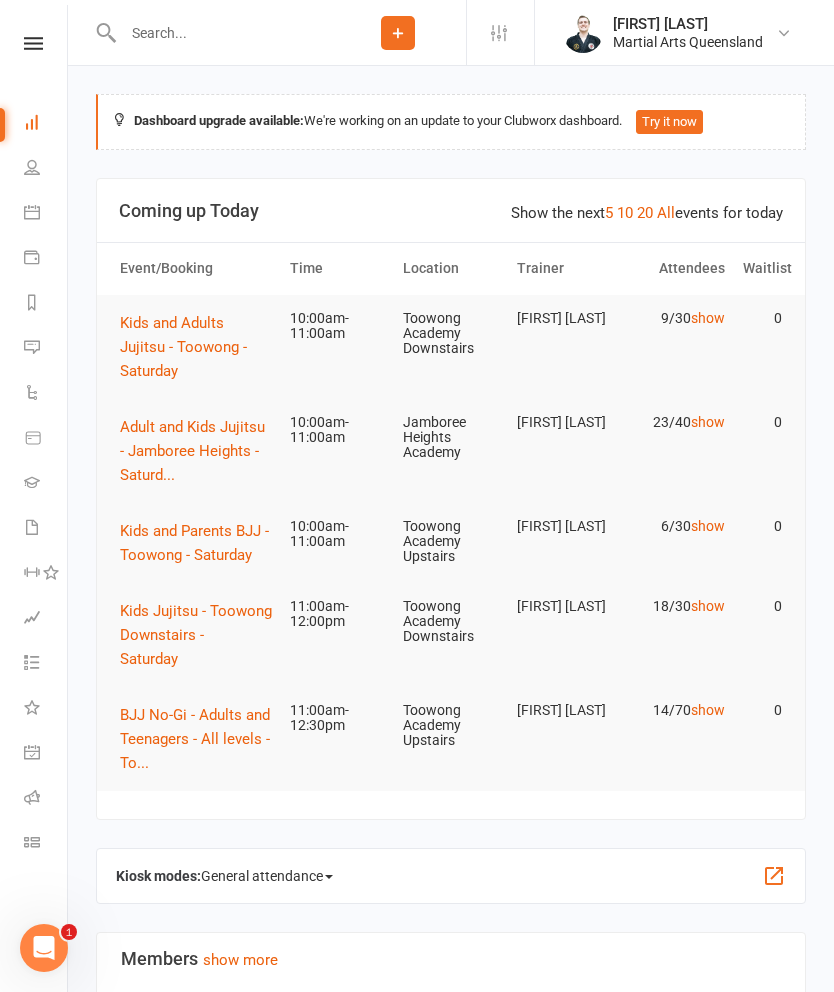 click on "Kids and Parents BJJ - Toowong - Saturday" at bounding box center (196, 543) 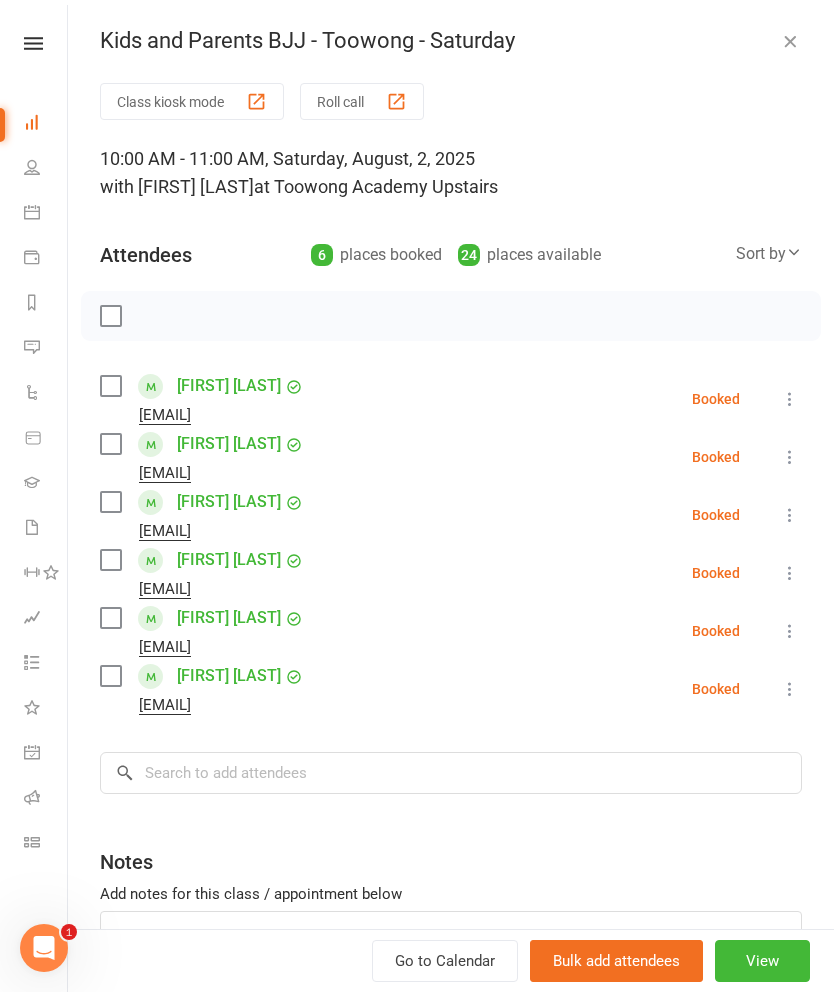 click at bounding box center (790, 41) 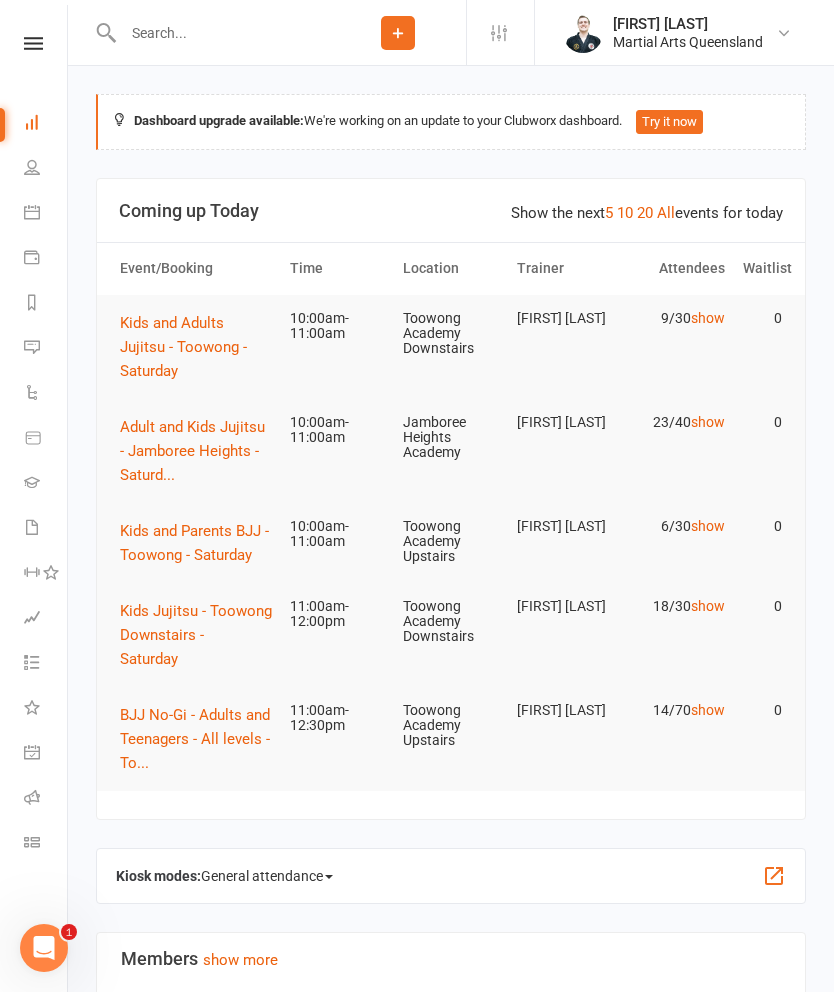 click on "Kids and Adults Jujitsu - Toowong - Saturday" at bounding box center (183, 347) 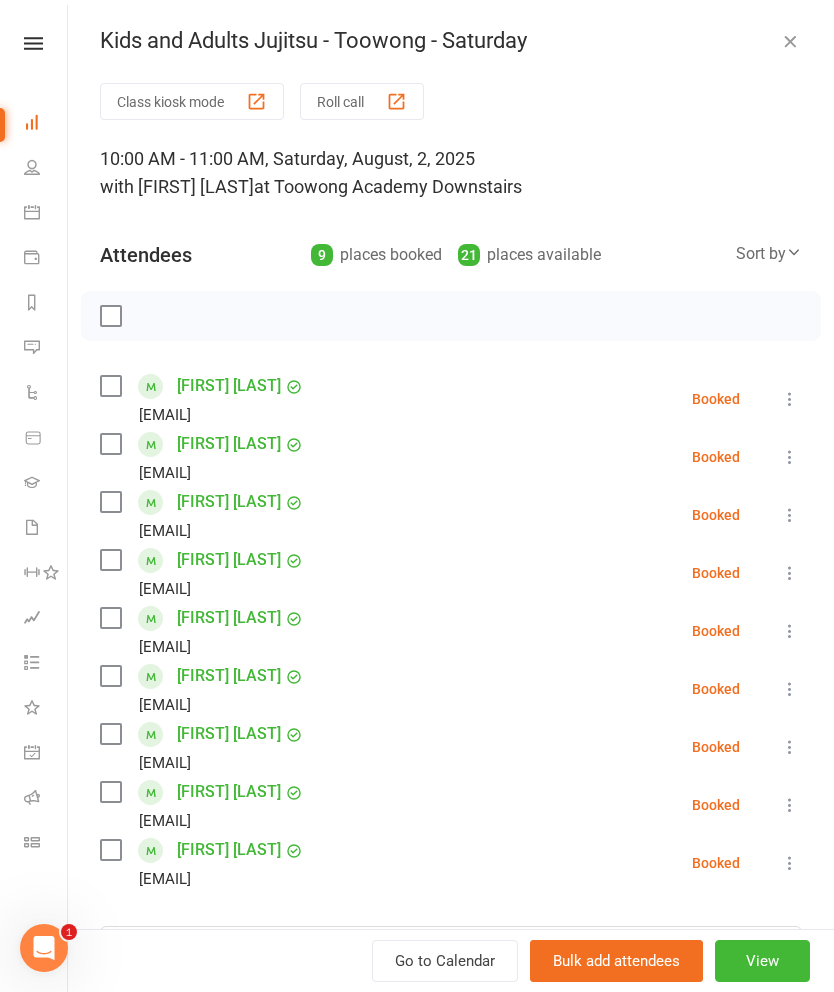 click on "Roll call" at bounding box center [362, 101] 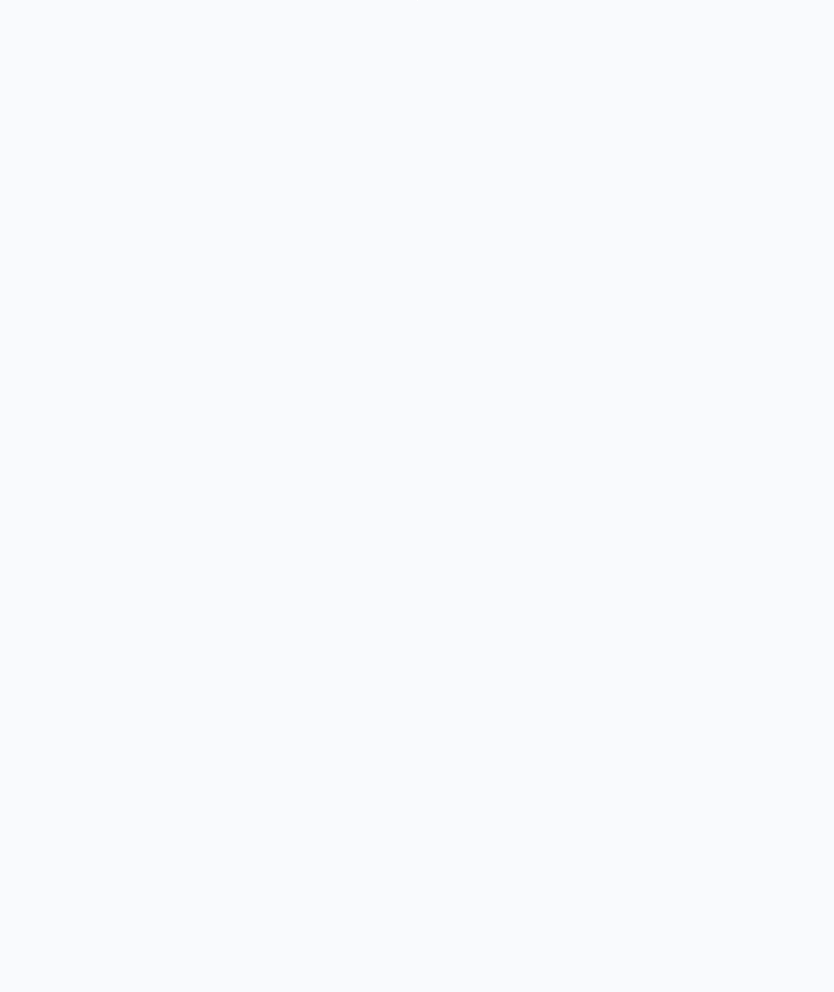 scroll, scrollTop: 0, scrollLeft: 0, axis: both 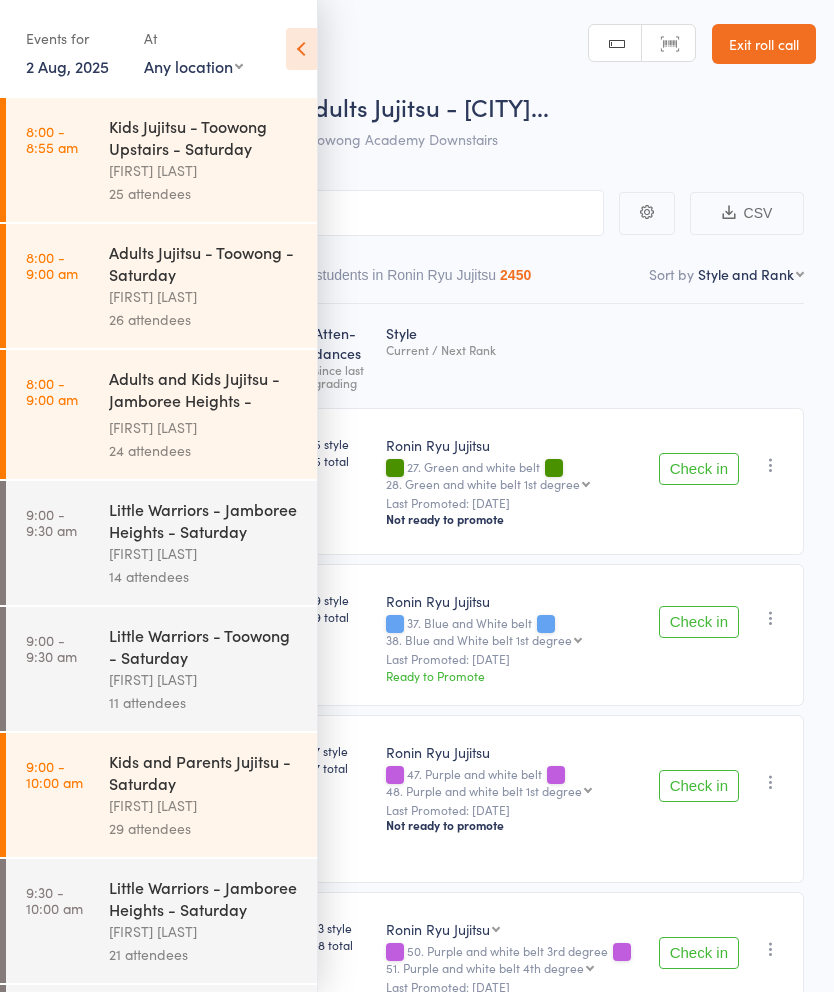 click at bounding box center [301, 49] 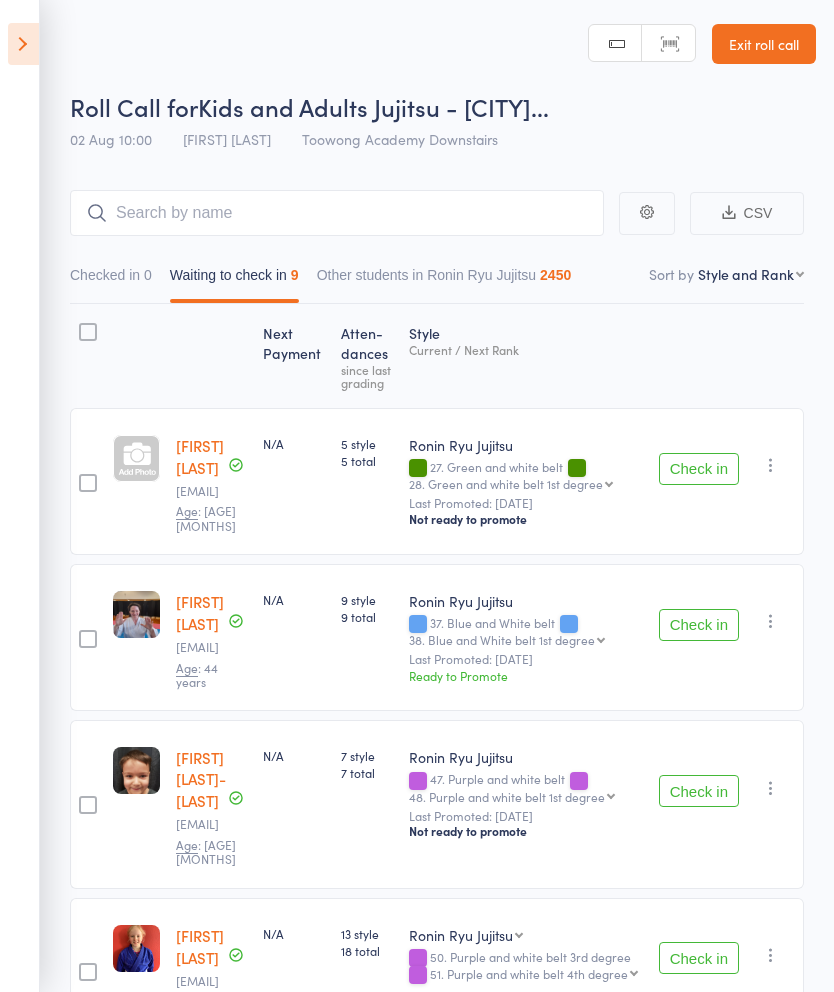 click on "Check in" at bounding box center (699, 469) 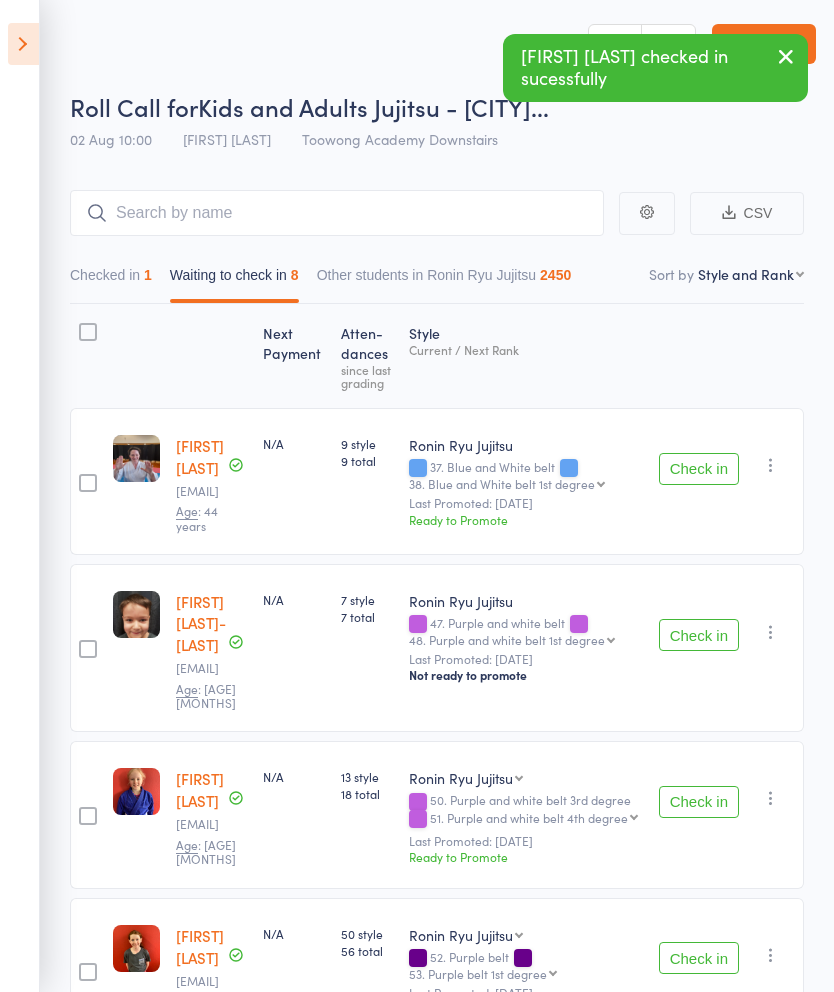 click on "Check in" at bounding box center (699, 469) 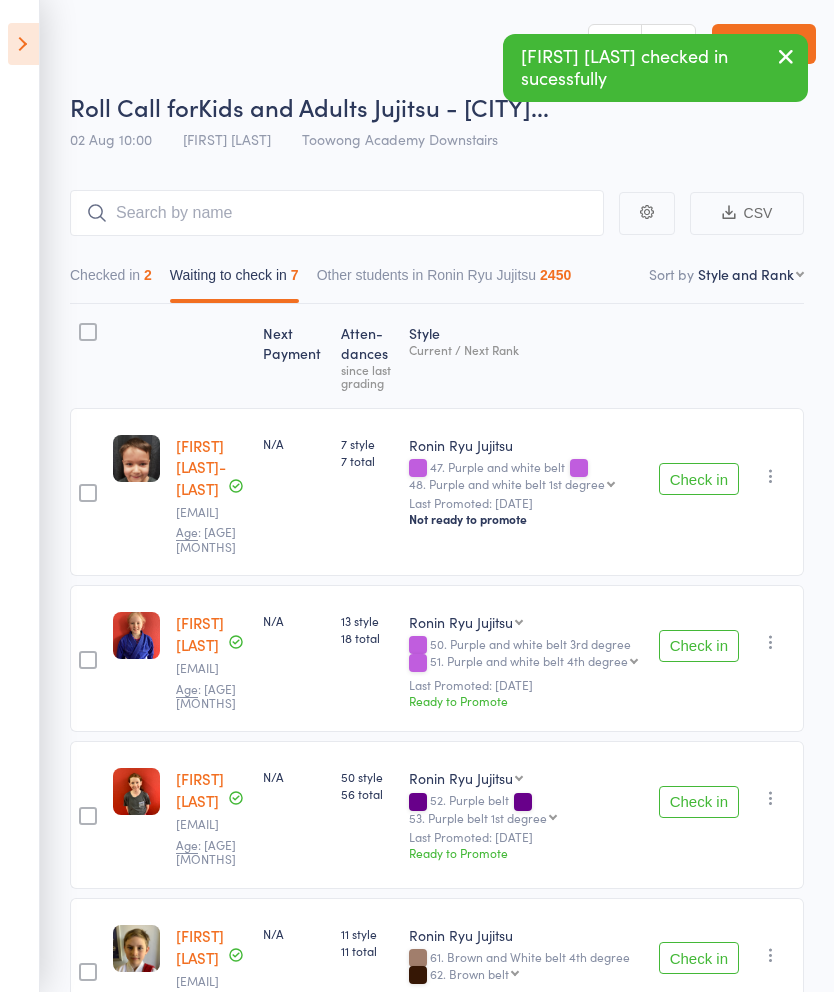 click on "Check in" at bounding box center [699, 479] 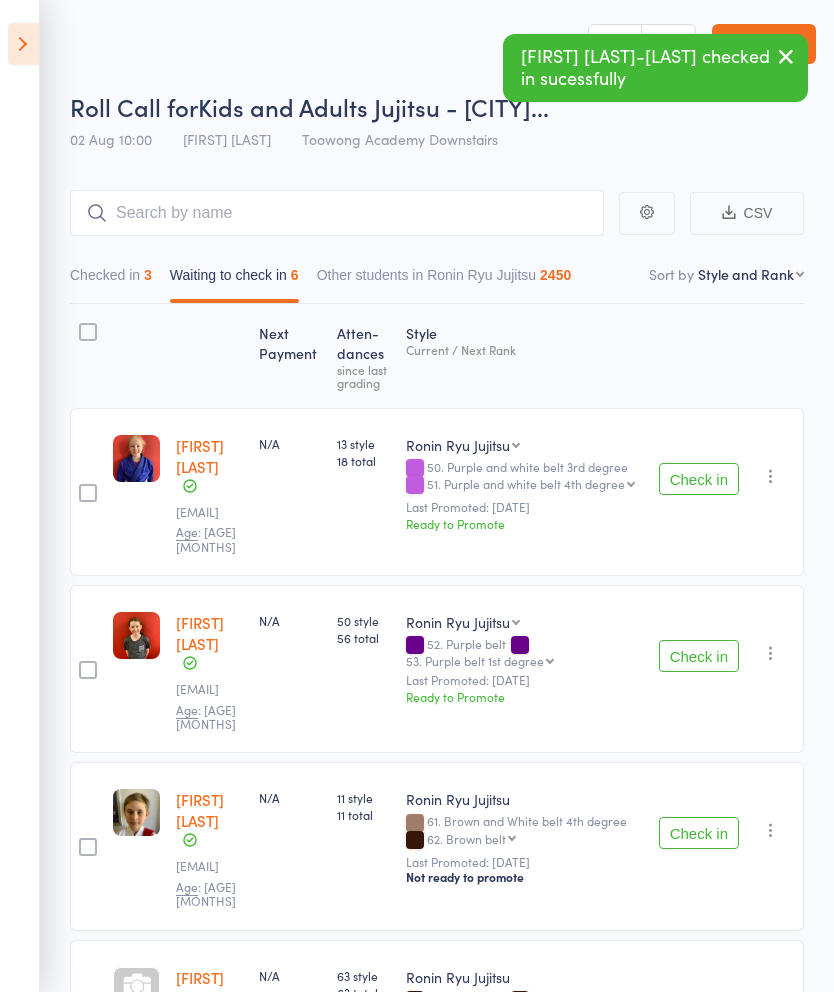 click on "Check in" at bounding box center [699, 656] 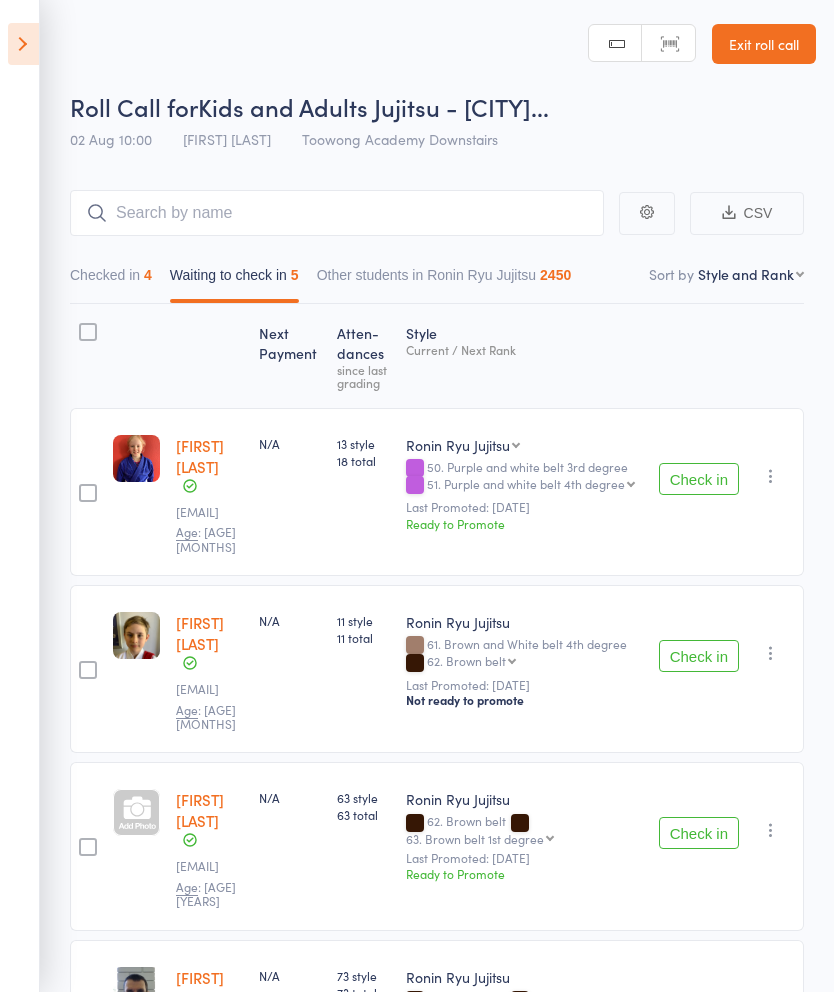 click on "Check in" at bounding box center (699, 656) 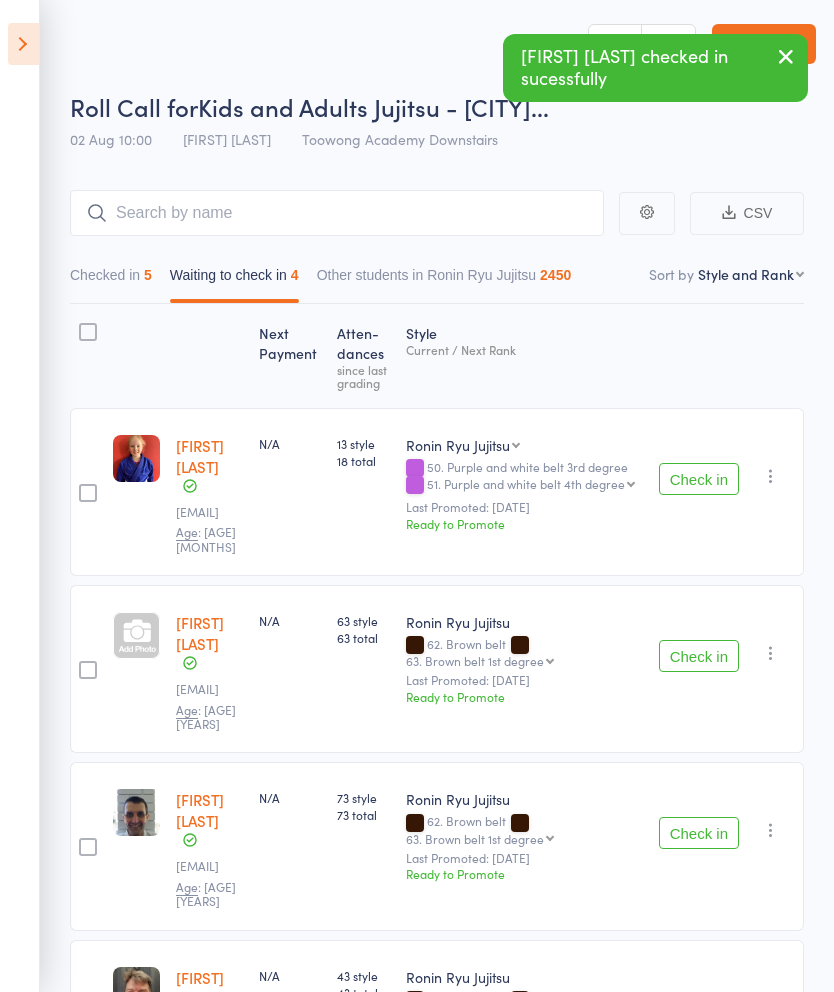 click on "Check in" at bounding box center (699, 656) 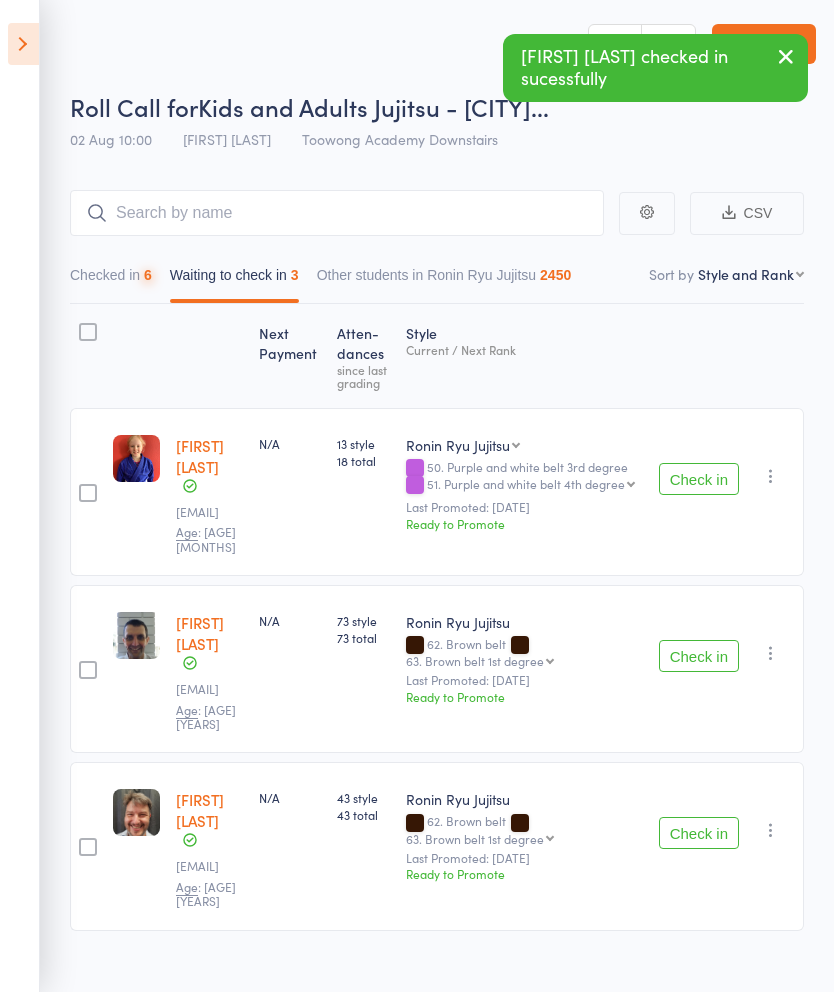click on "Check in" at bounding box center (699, 656) 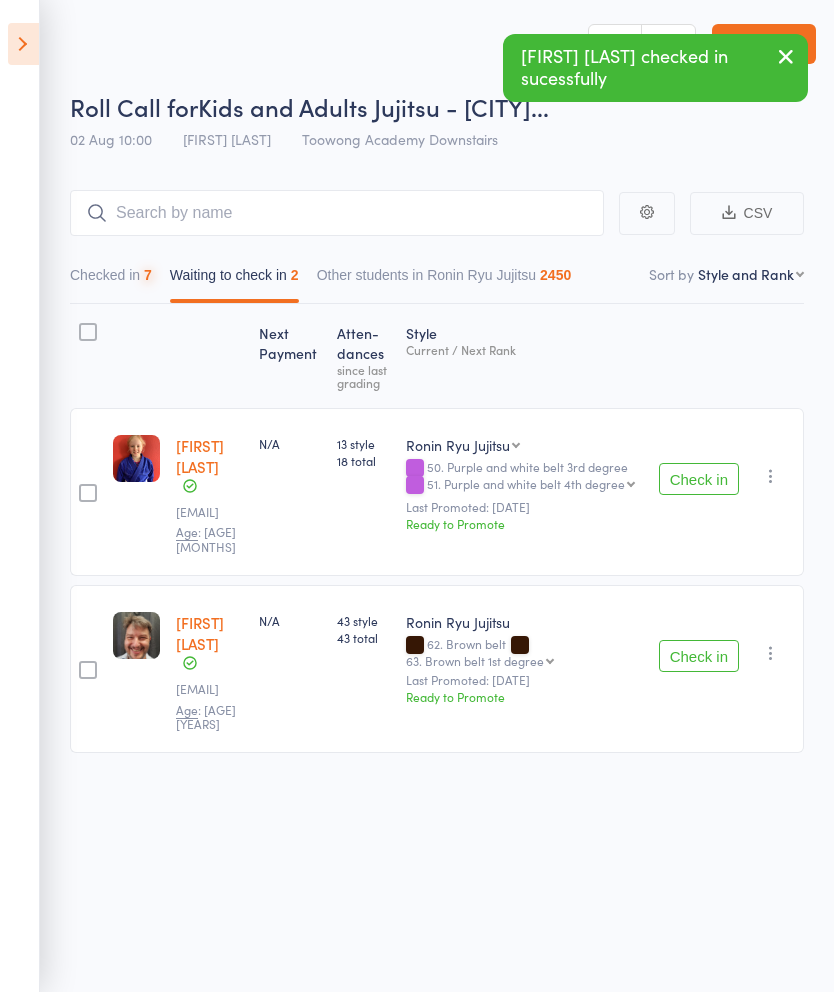 click on "Check in" at bounding box center (699, 656) 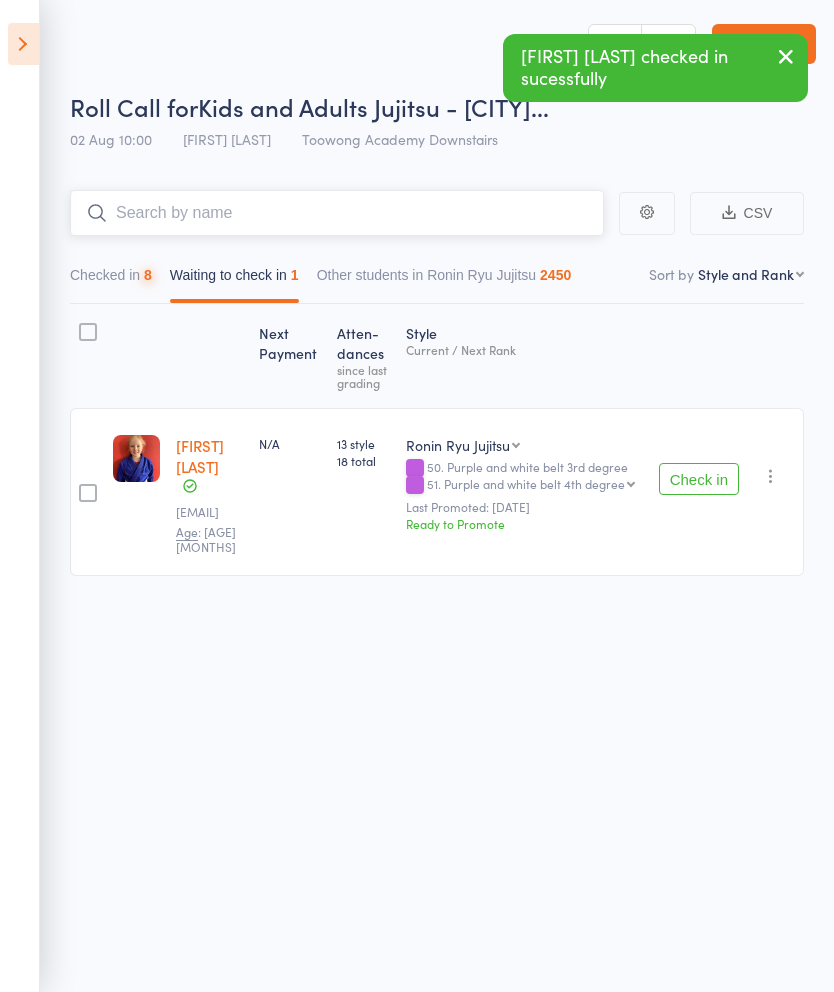 click at bounding box center [337, 213] 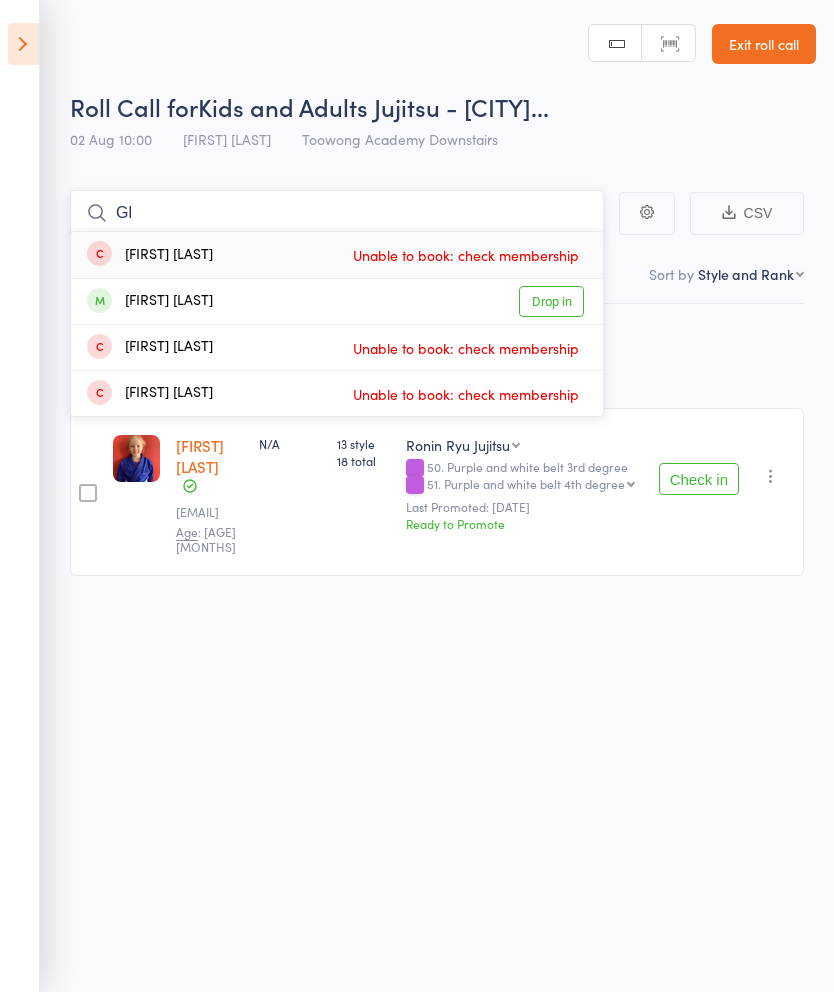 type on "G" 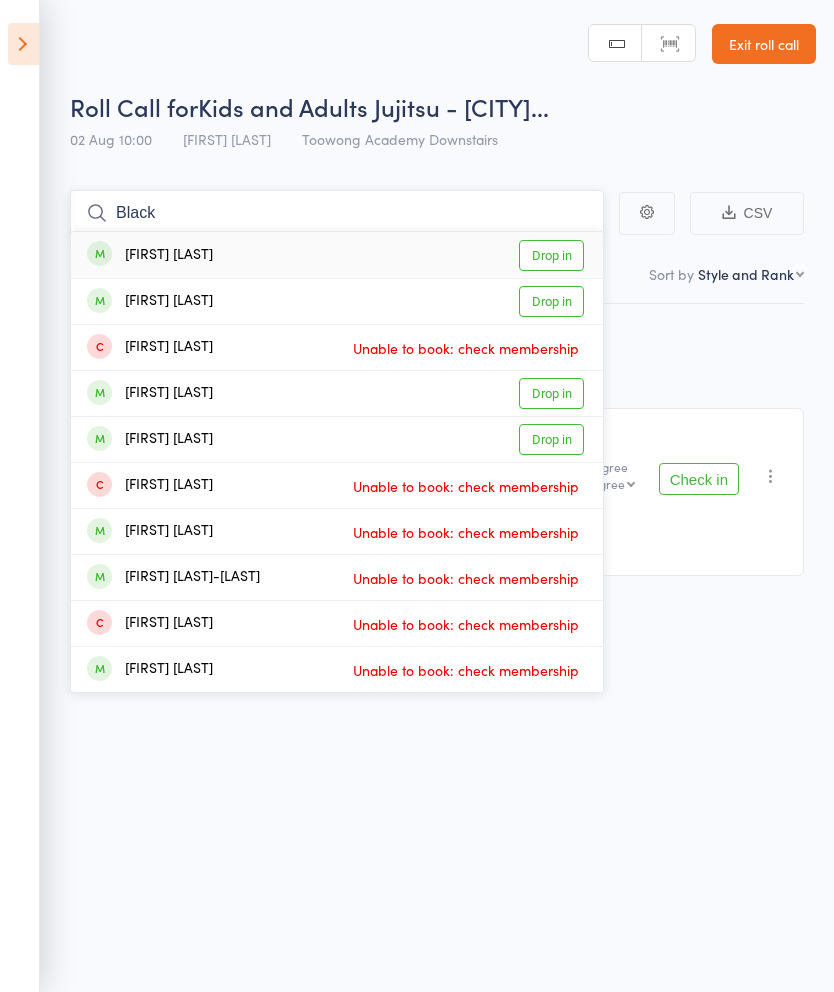type on "Black" 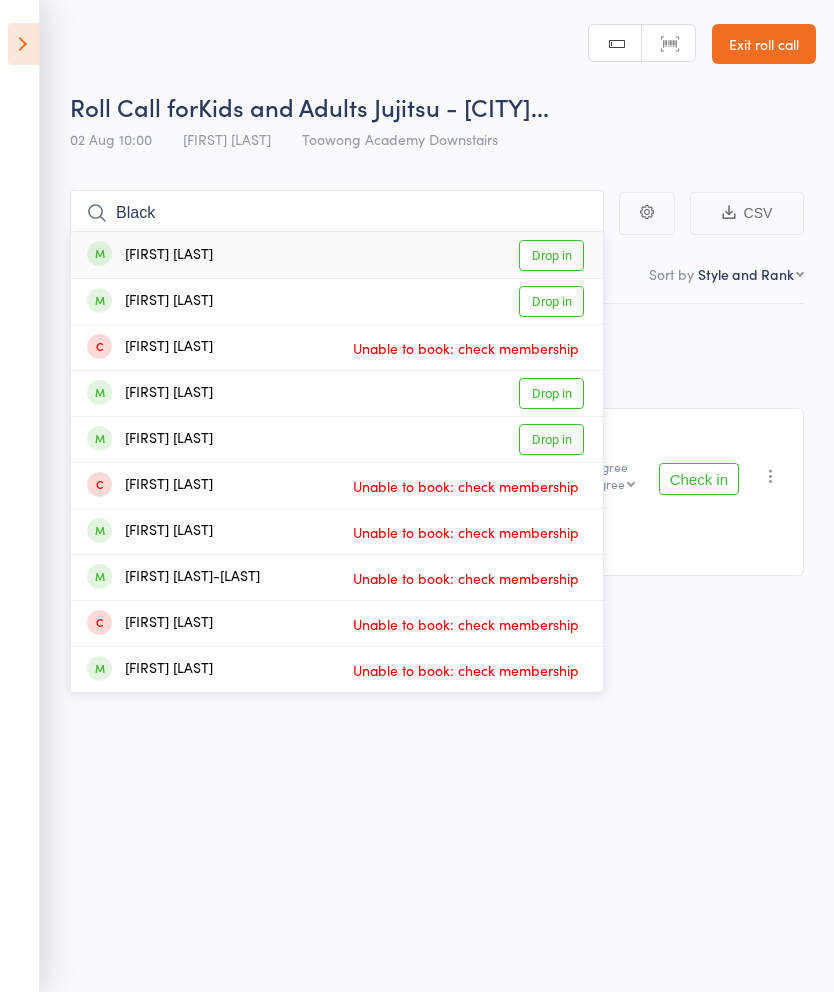 click on "Drop in" at bounding box center (551, 439) 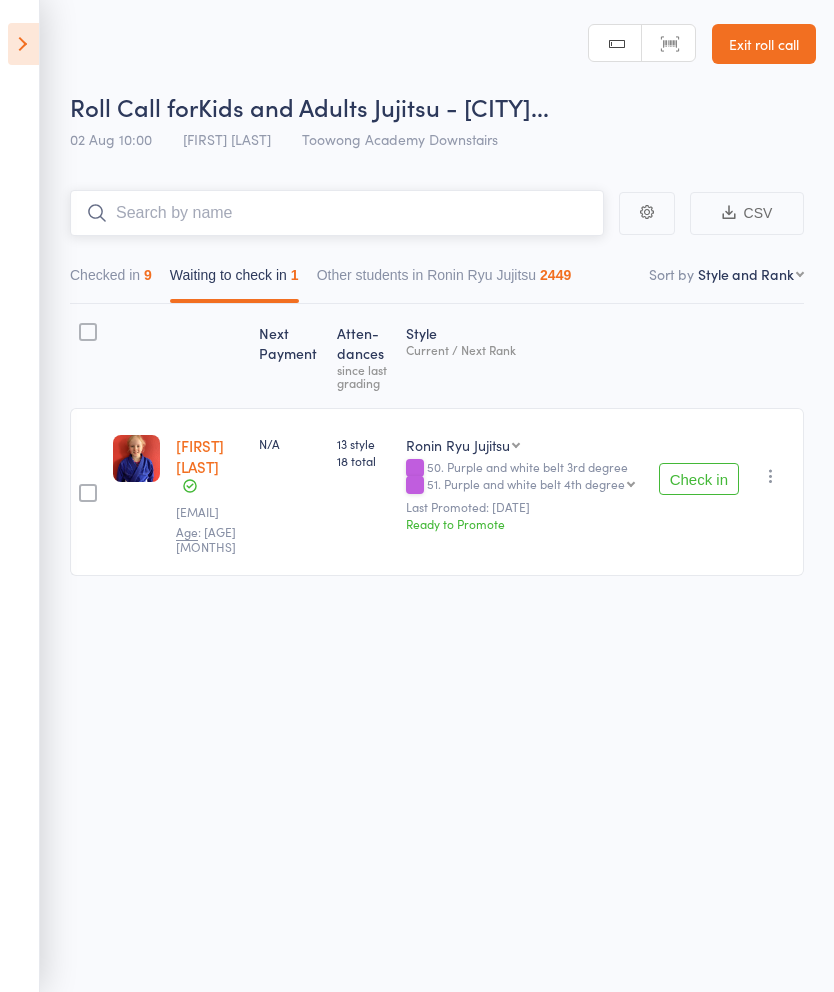 click at bounding box center [337, 213] 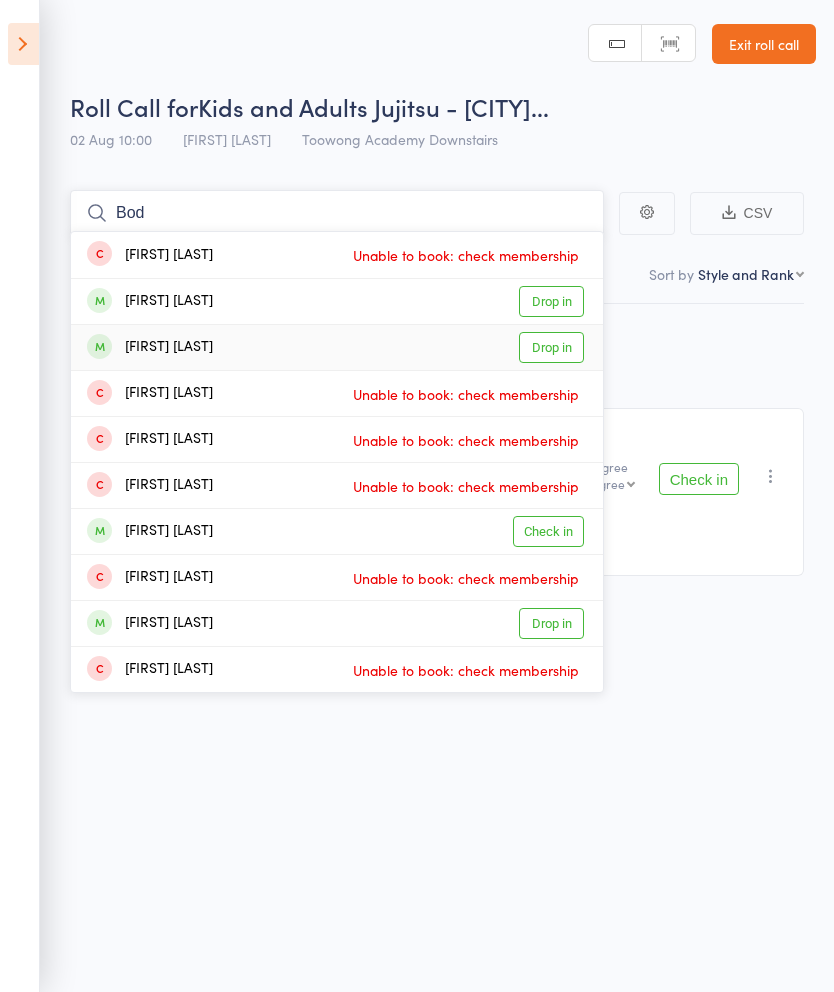 type on "Bod" 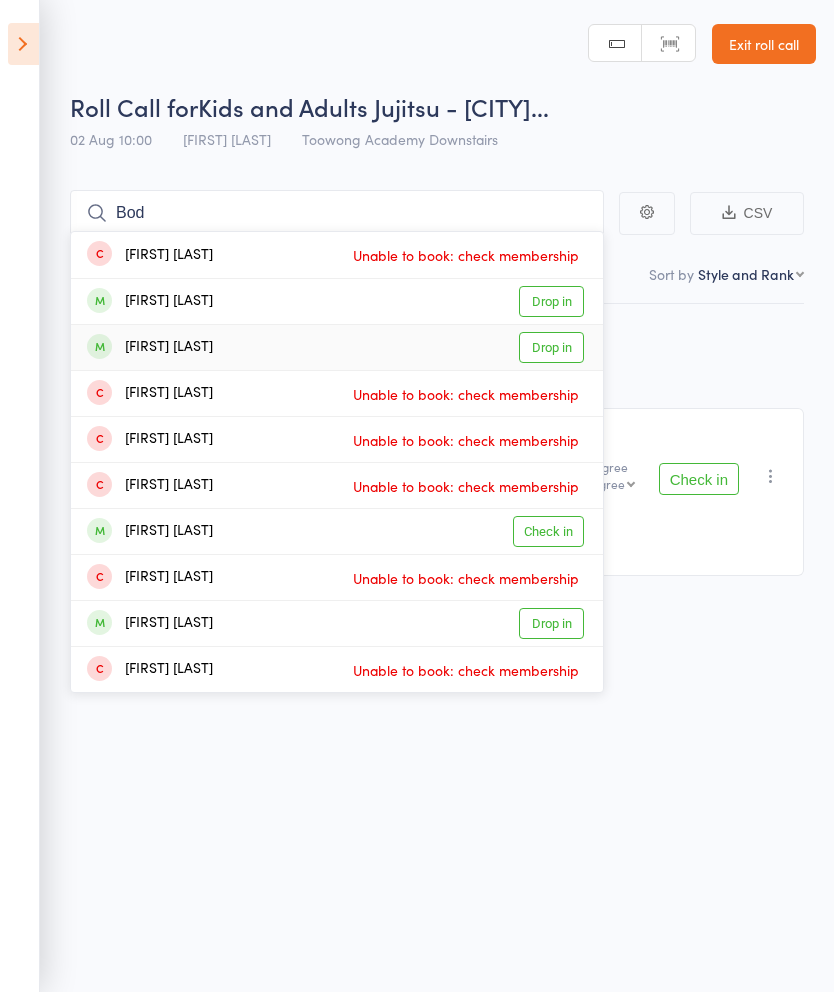 click on "Drop in" at bounding box center (551, 347) 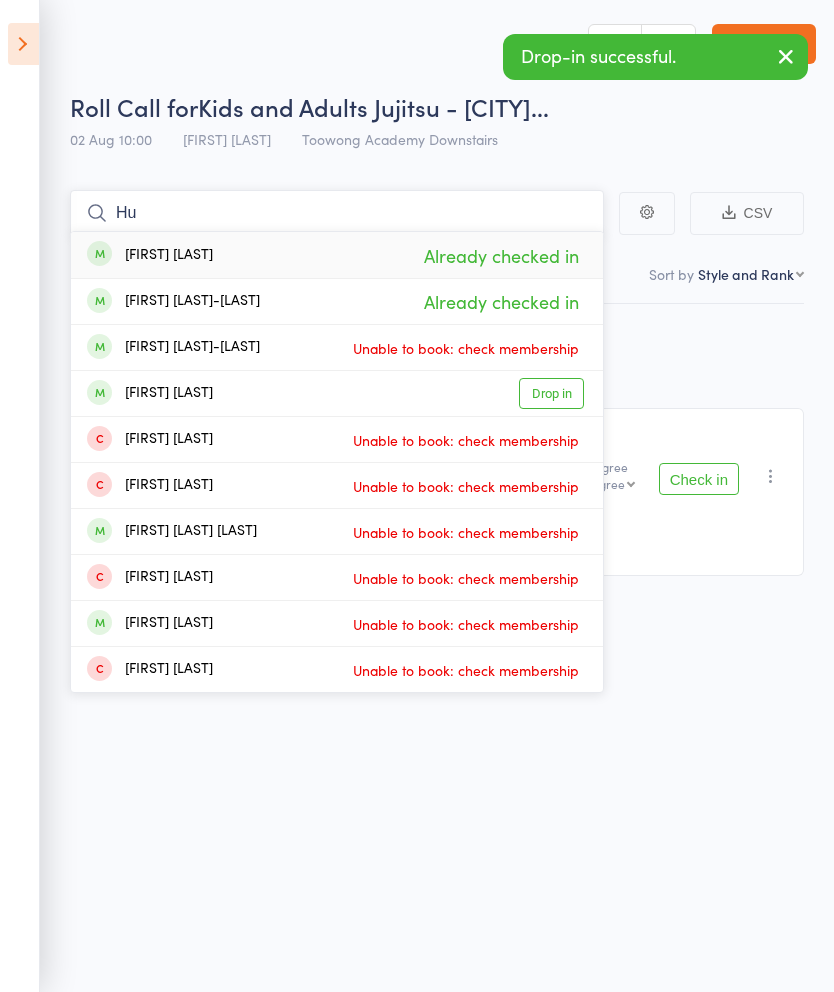 type on "H" 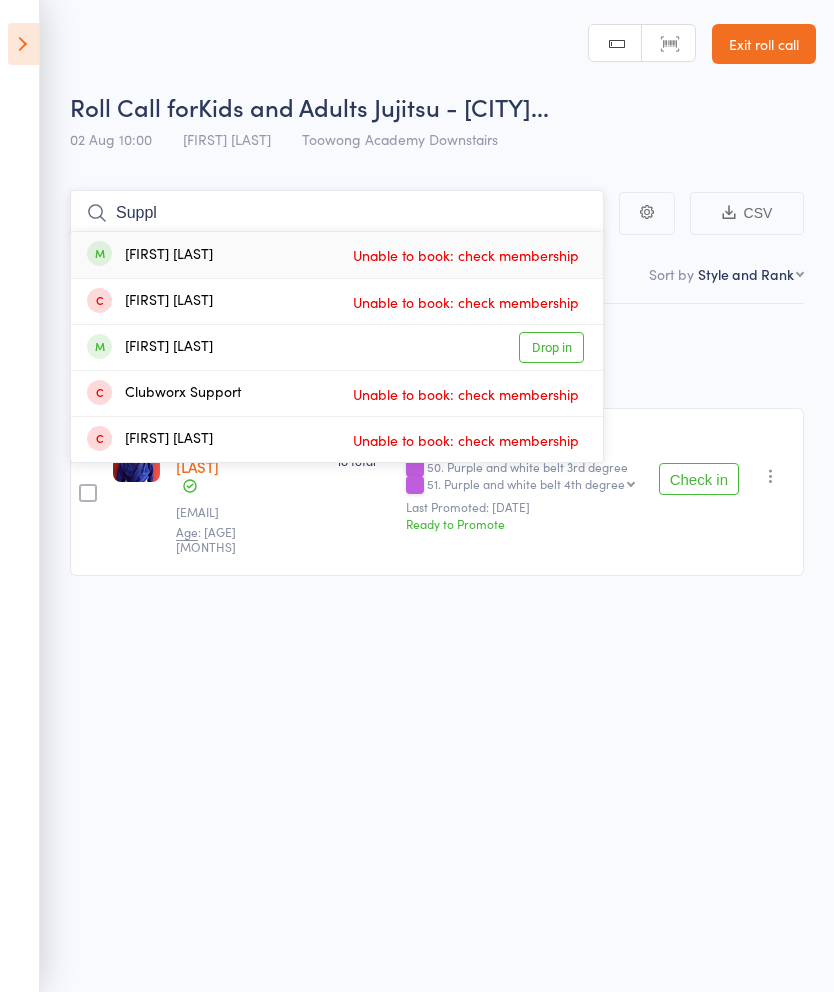 type on "Suppl" 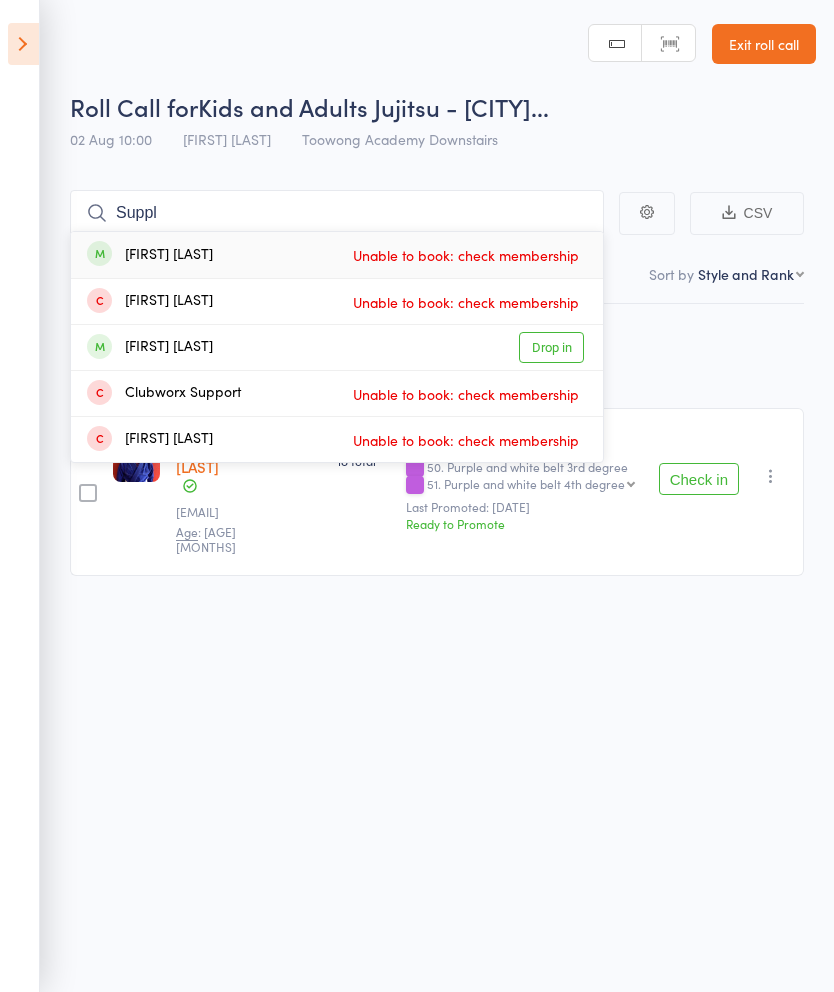 click on "Drop in" at bounding box center (551, 347) 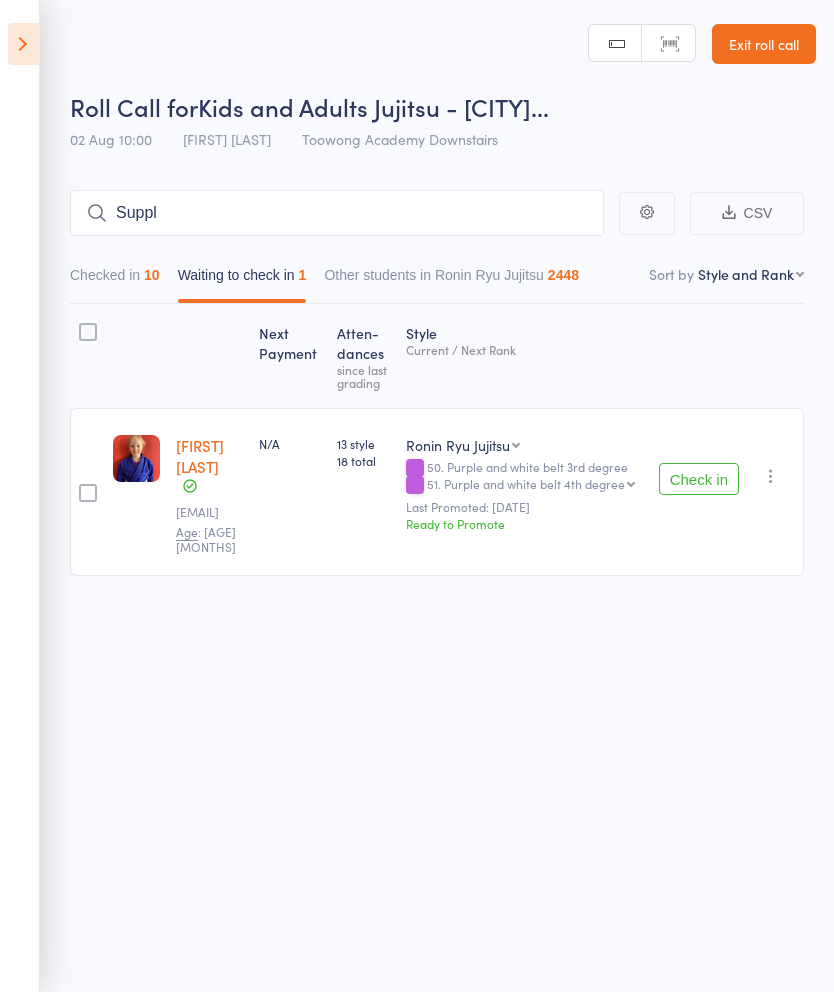 type 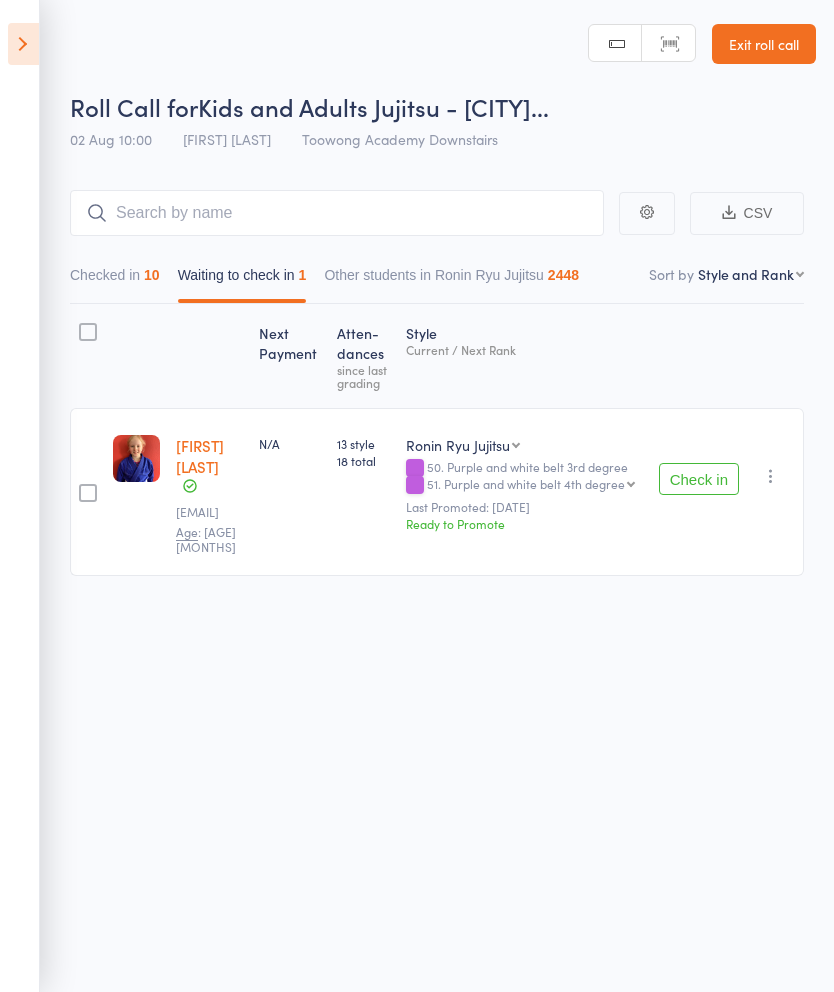click on "Exit roll call" at bounding box center [764, 44] 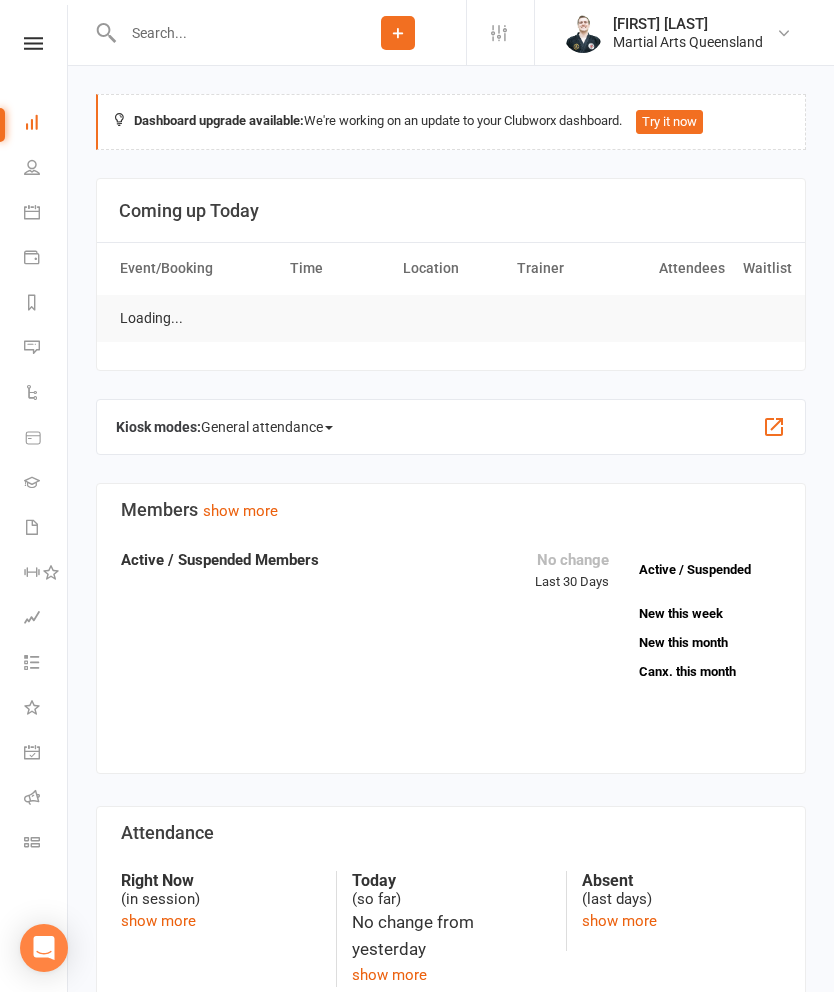 scroll, scrollTop: 0, scrollLeft: 0, axis: both 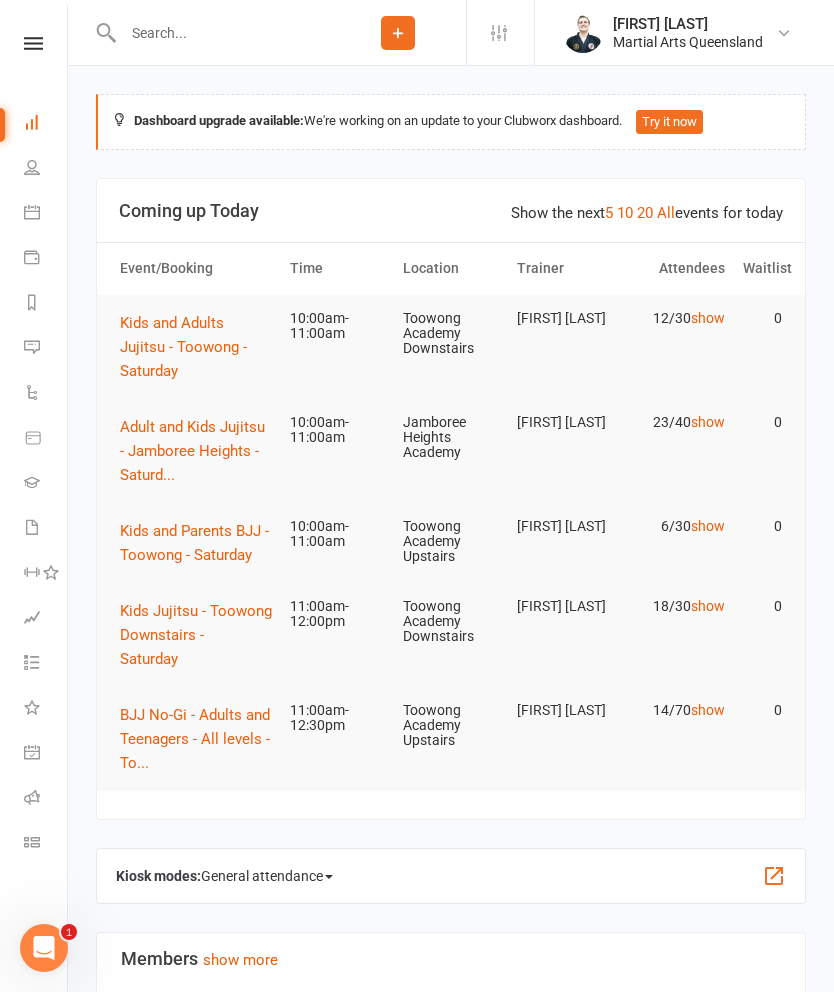 click on "Kids and Adults Jujitsu - Toowong - Saturday" at bounding box center (183, 347) 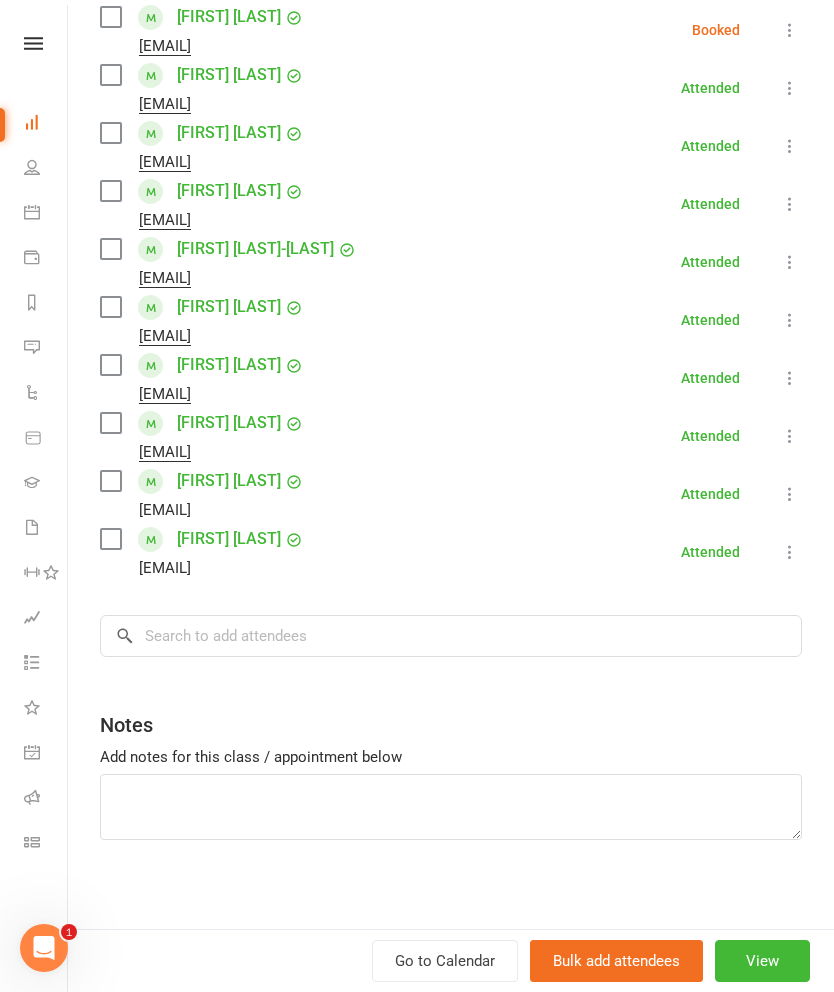 scroll, scrollTop: 500, scrollLeft: 0, axis: vertical 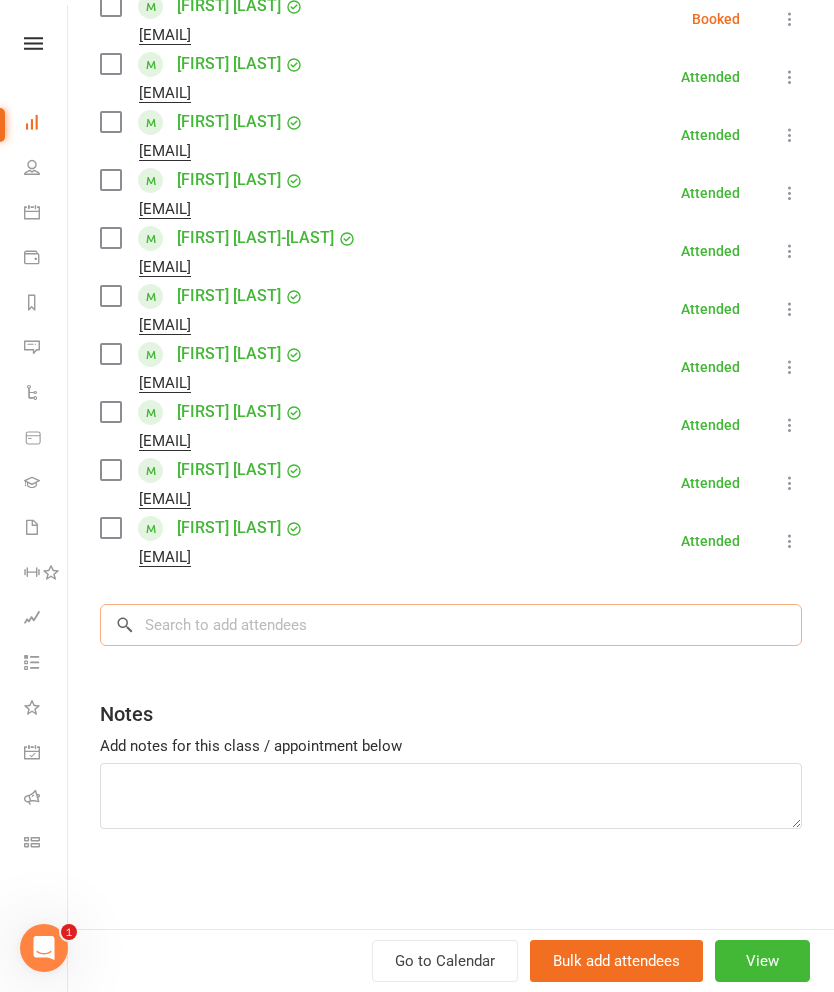 click at bounding box center [451, 625] 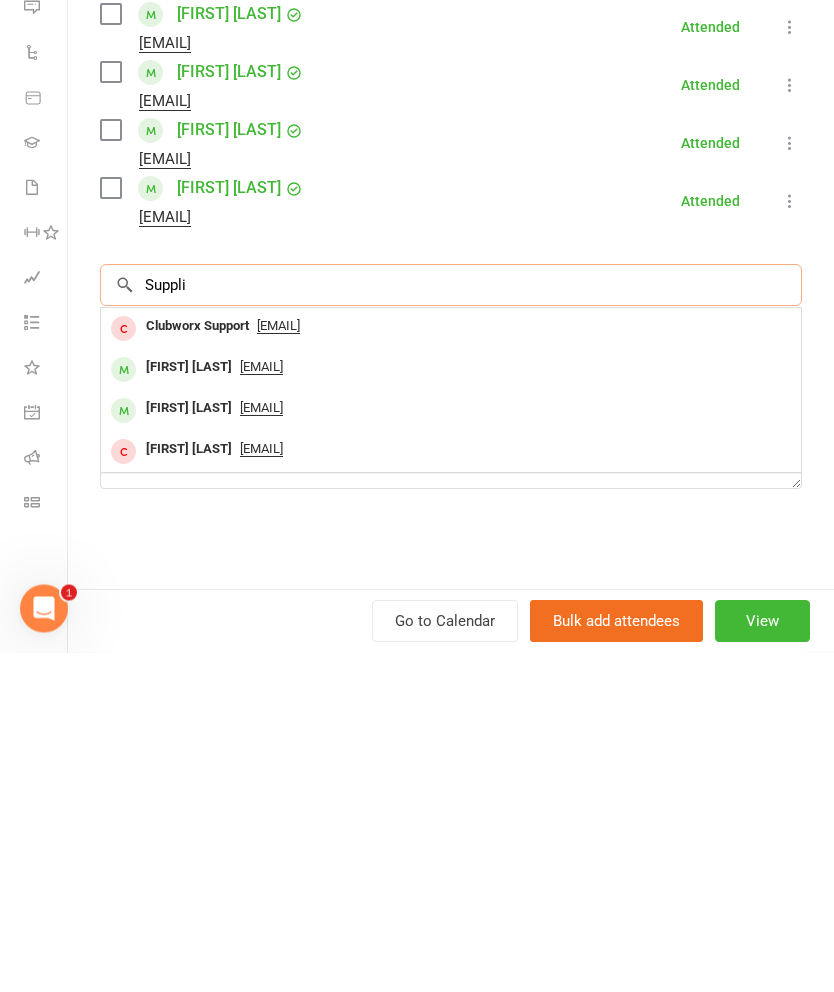 type on "Suppli" 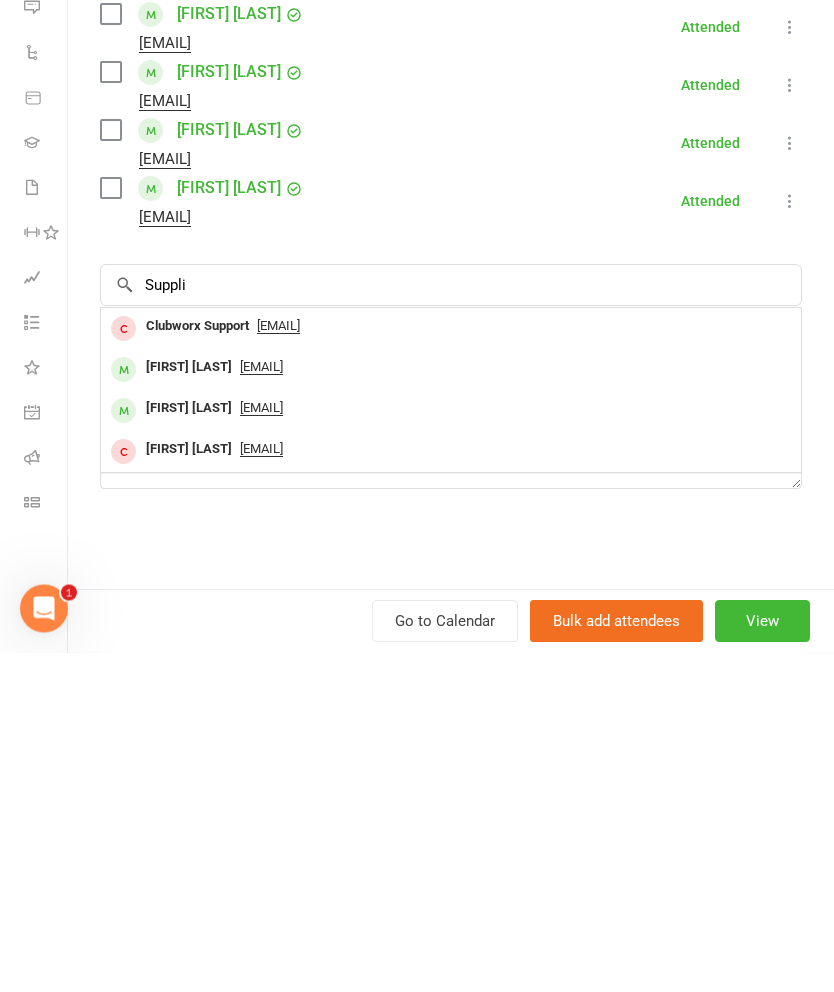 click on "[FIRST] [LAST]" at bounding box center [189, 789] 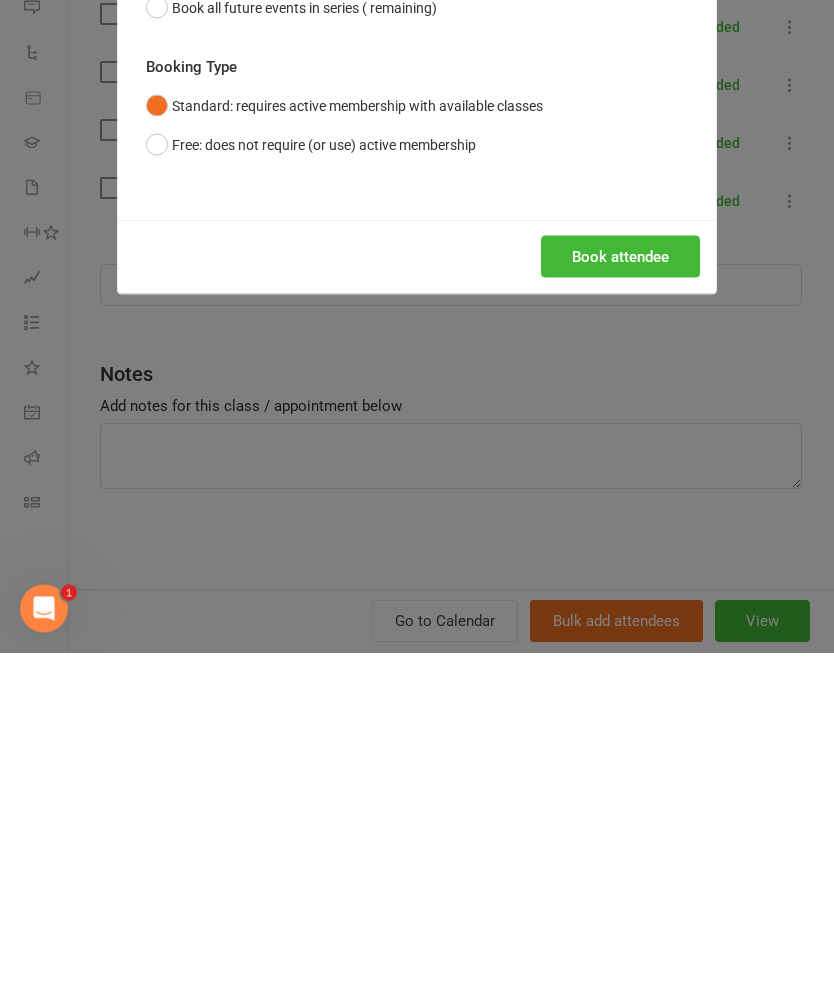 scroll, scrollTop: 340, scrollLeft: 0, axis: vertical 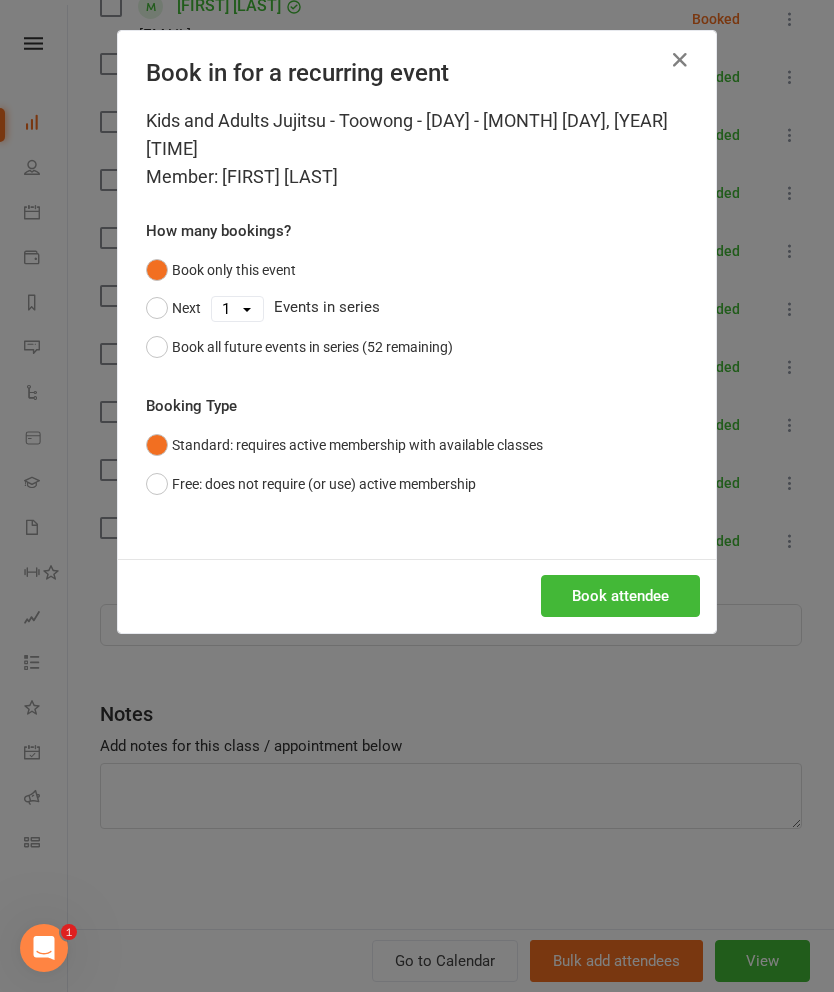 click on "Free: does not require (or use) active membership" at bounding box center [311, 484] 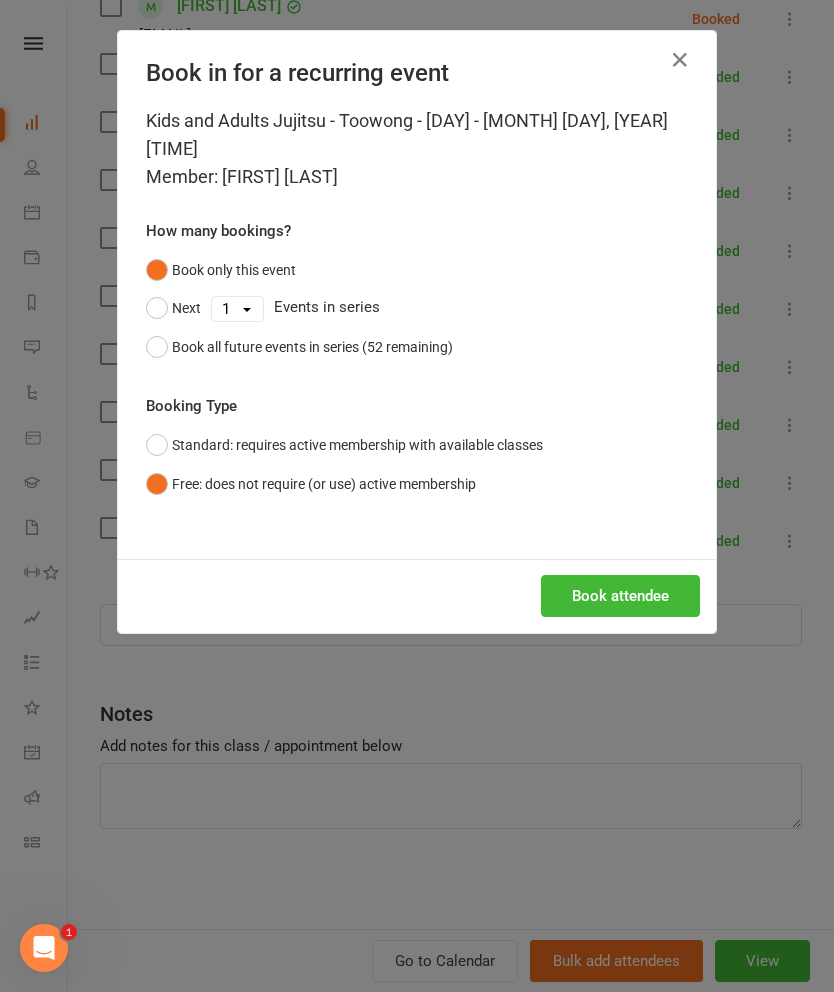 click on "Book attendee" at bounding box center [620, 596] 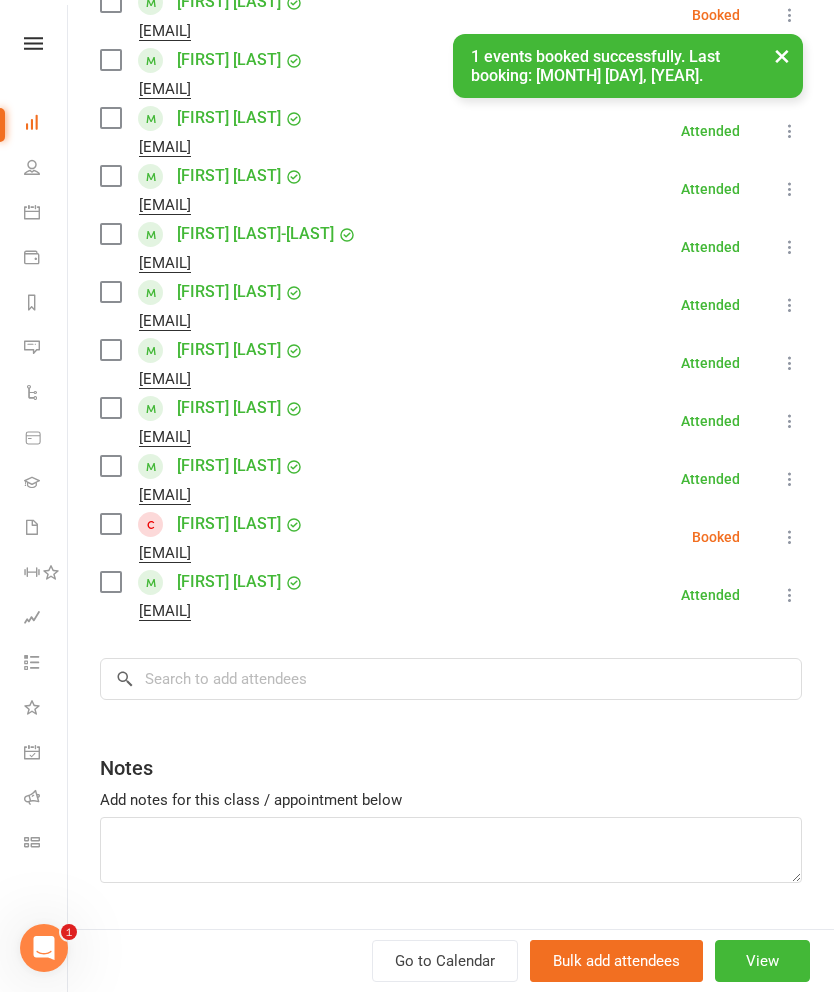 click at bounding box center [790, 537] 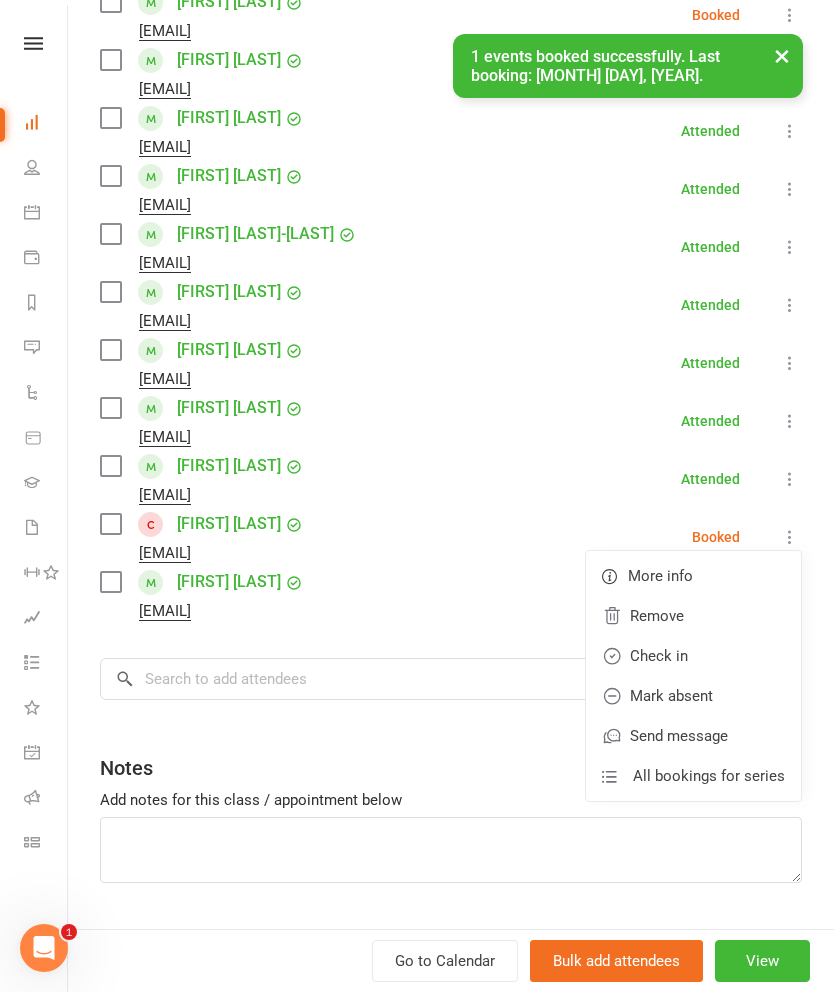 click on "Check in" at bounding box center (693, 656) 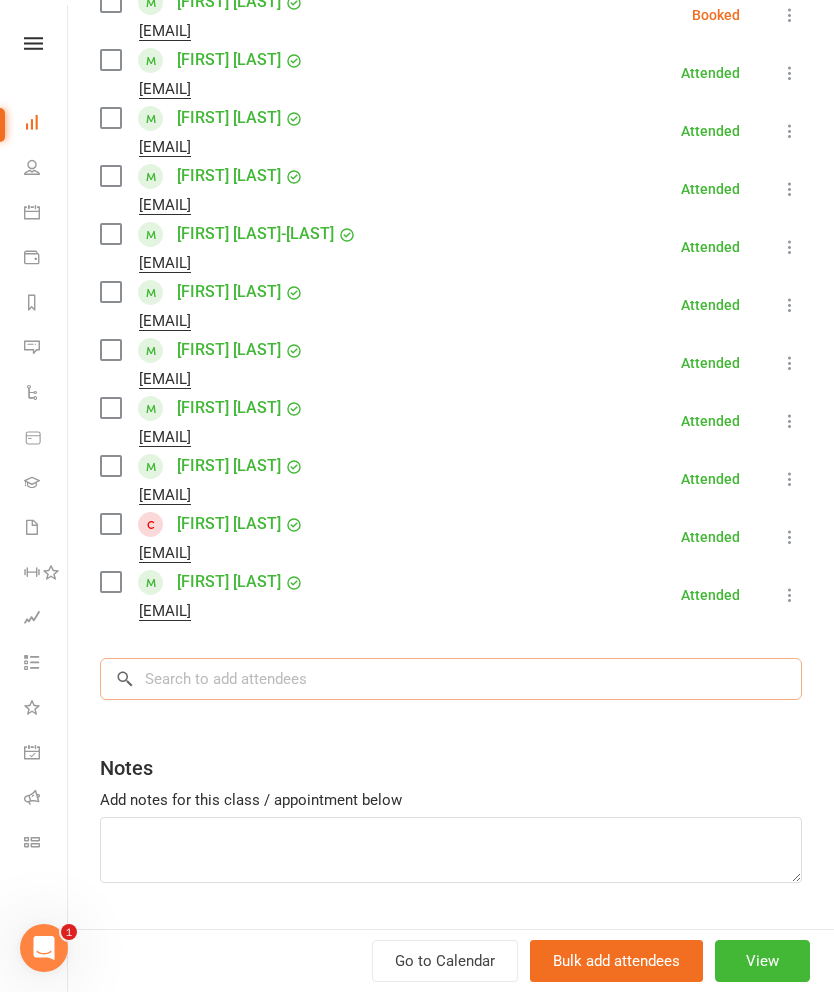 click at bounding box center (451, 679) 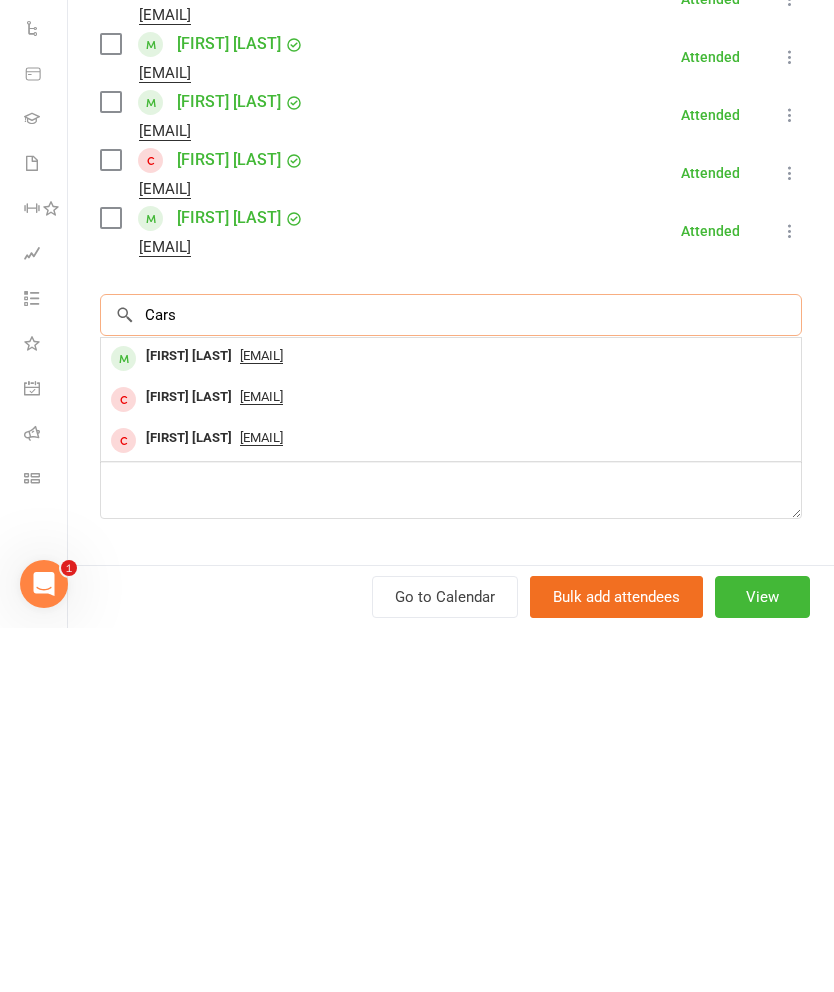 type on "Cars" 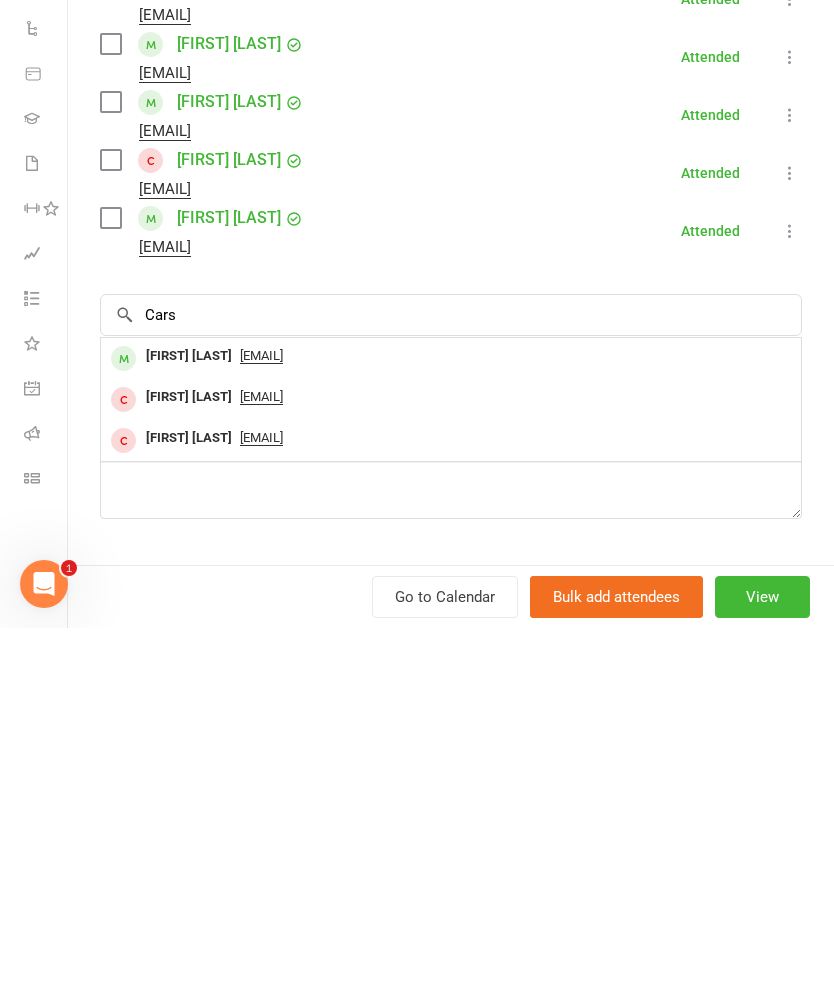 click on "[FIRST] [LAST]" at bounding box center [189, 720] 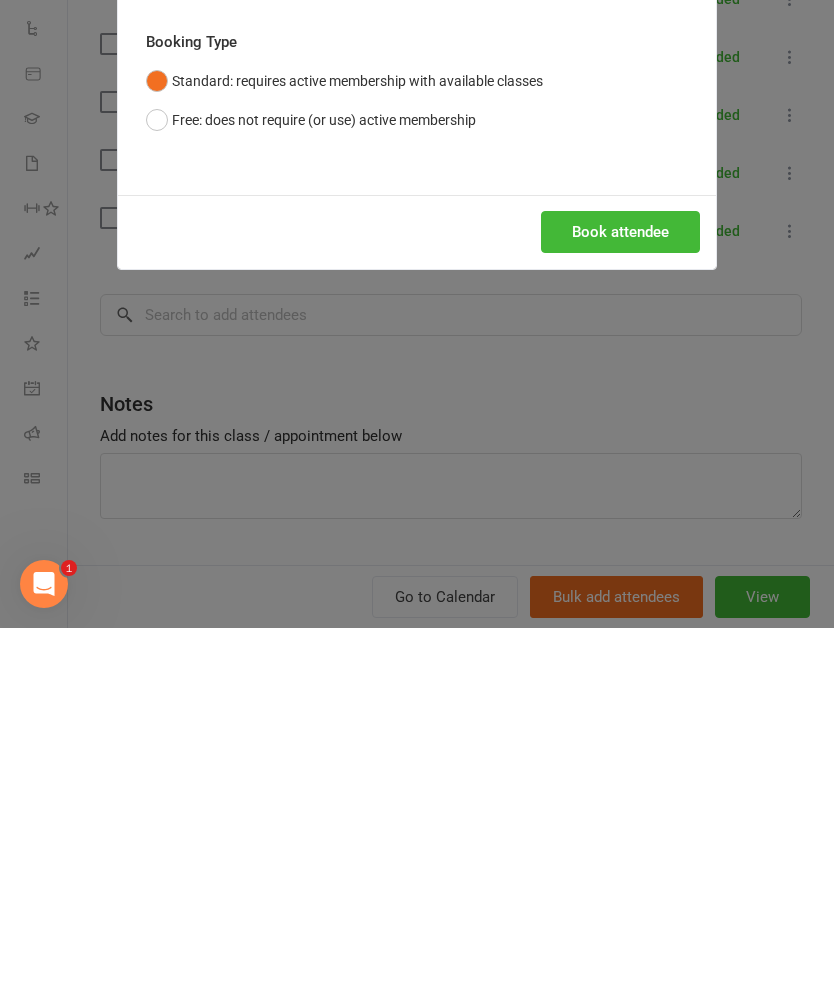 scroll, scrollTop: 738, scrollLeft: 0, axis: vertical 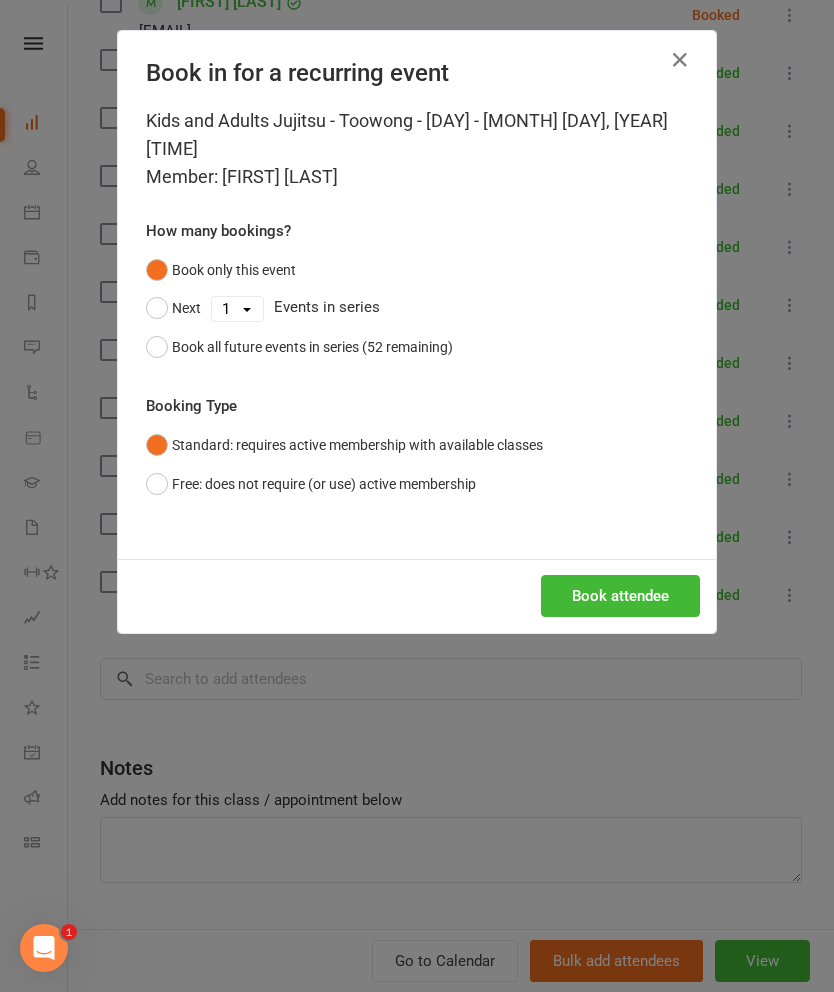 click on "Book attendee" at bounding box center [620, 596] 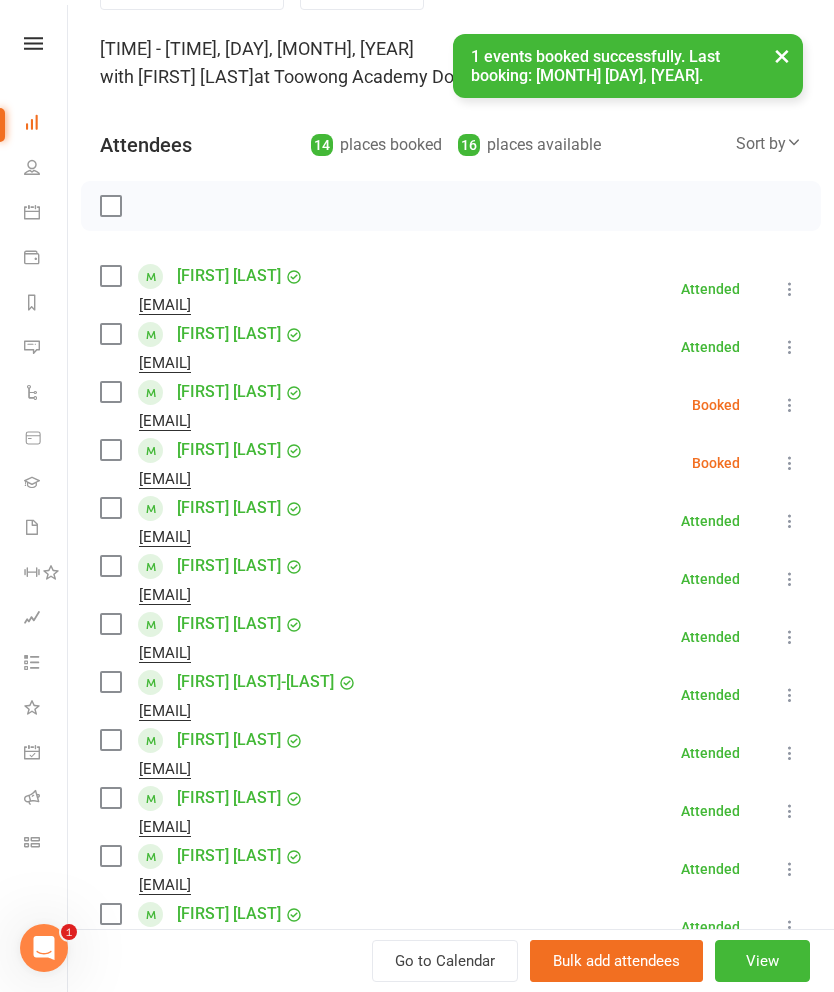 scroll, scrollTop: 110, scrollLeft: 0, axis: vertical 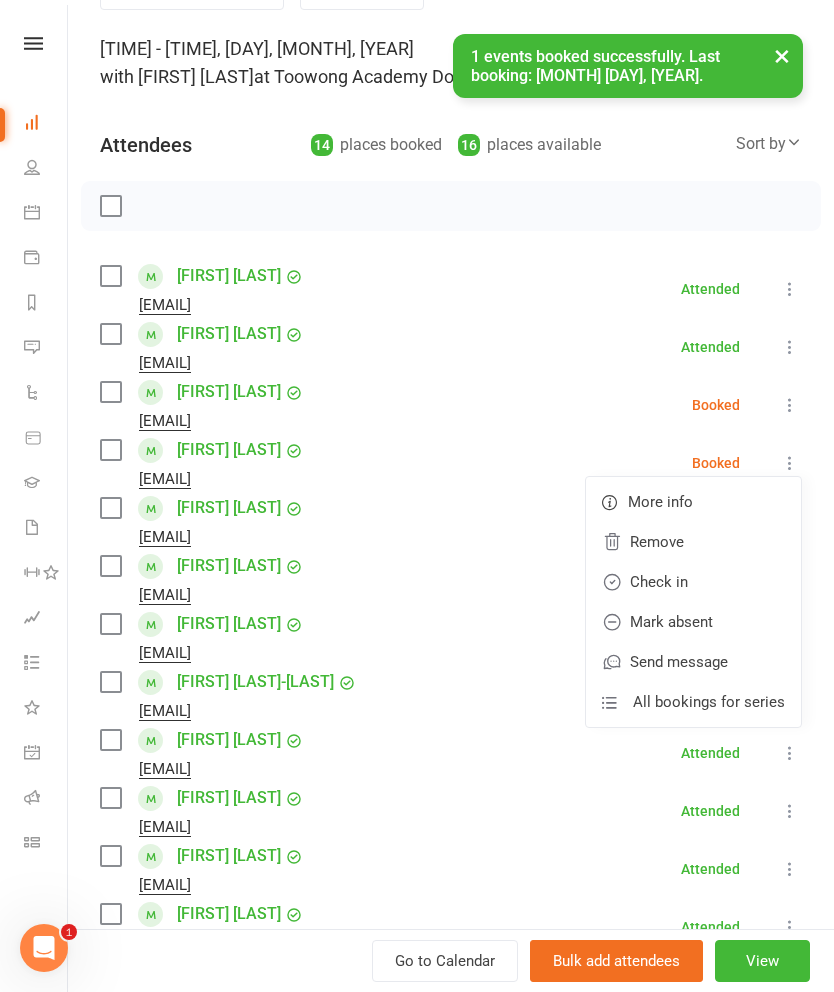 click on "Check in" at bounding box center (693, 582) 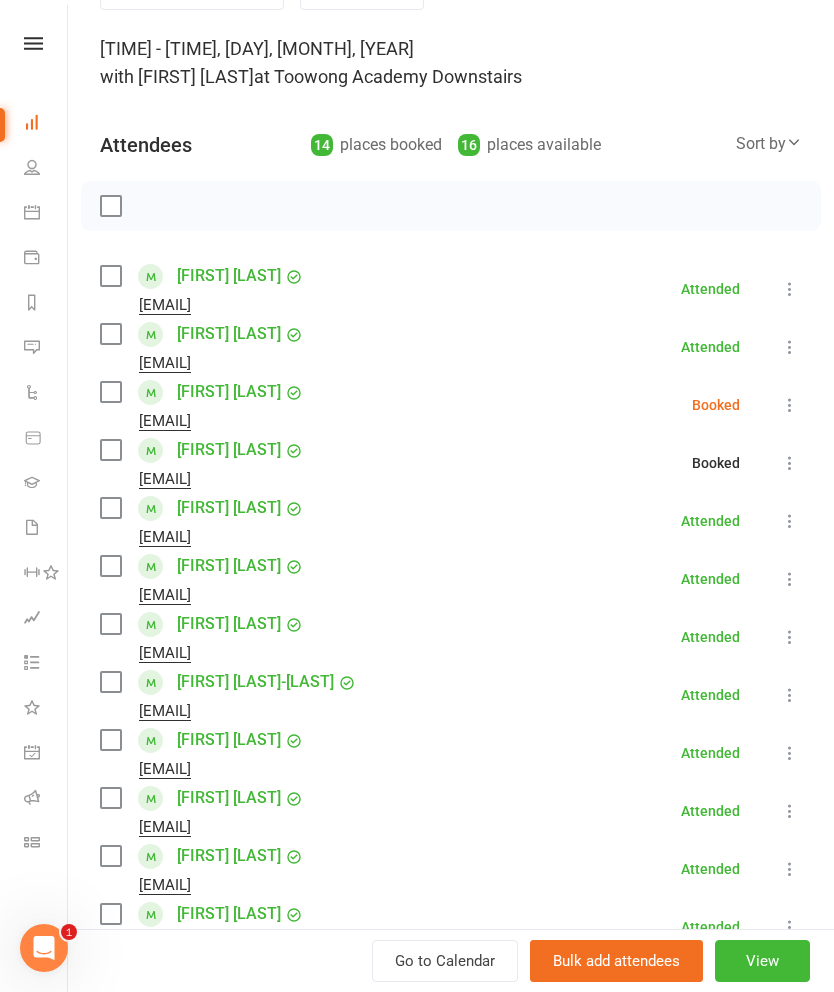 click at bounding box center (790, 405) 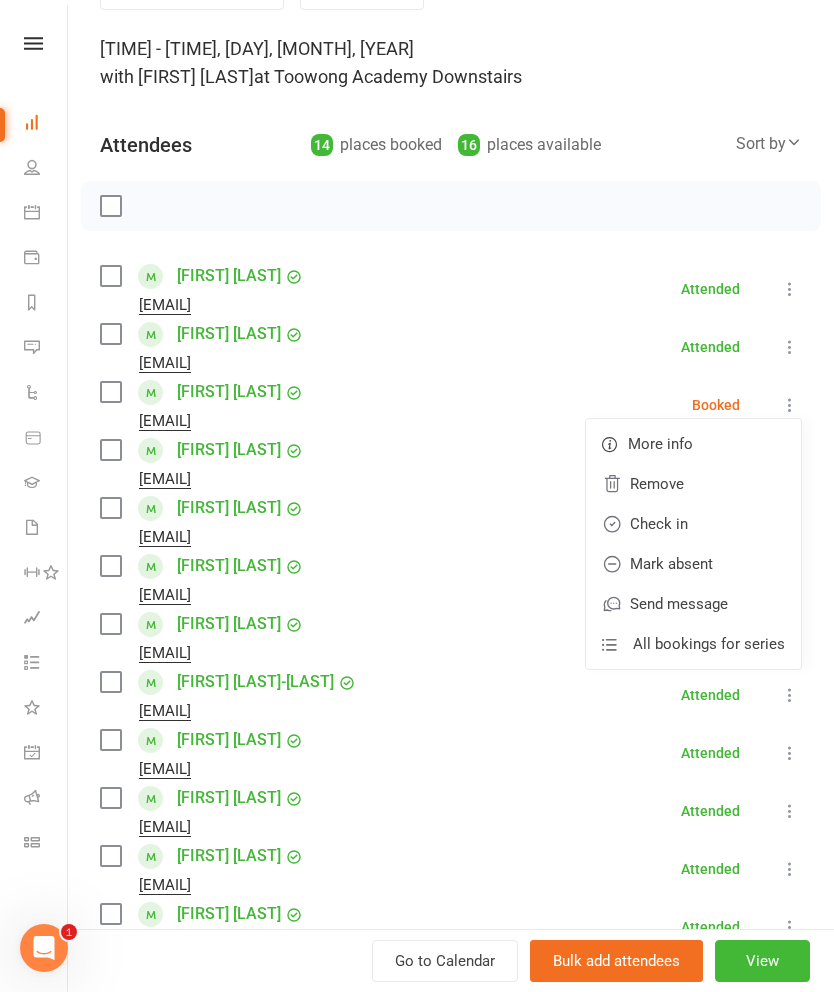 click on "Mark absent" at bounding box center (693, 564) 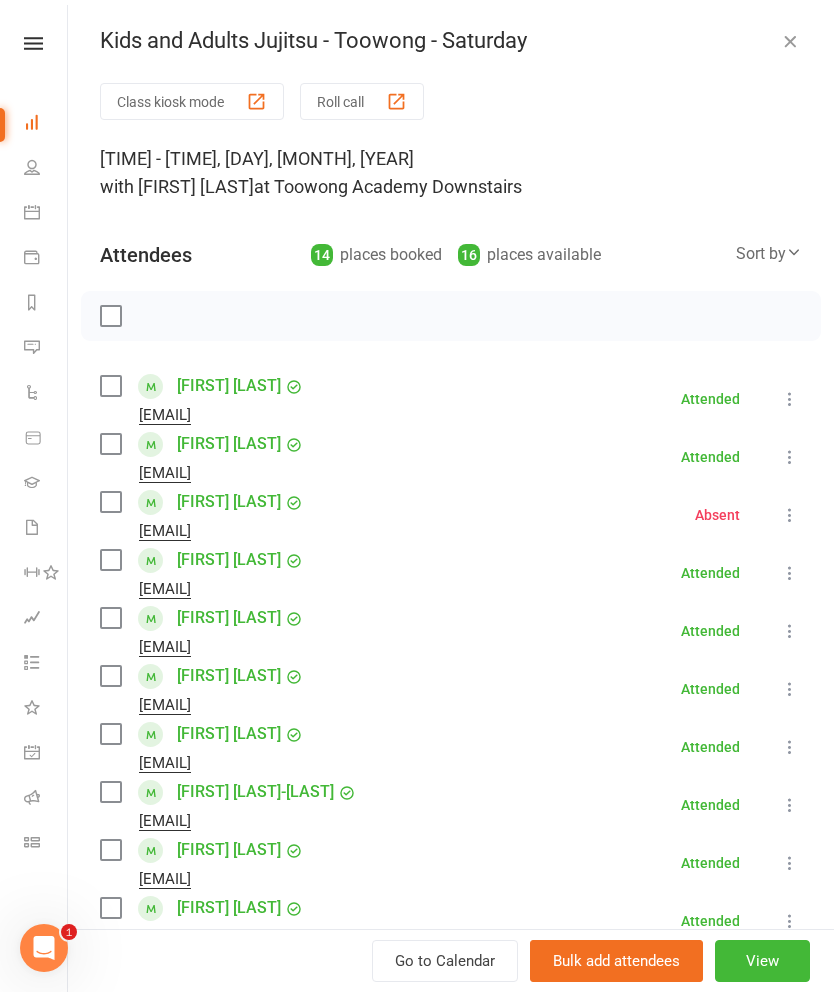 scroll, scrollTop: 0, scrollLeft: 0, axis: both 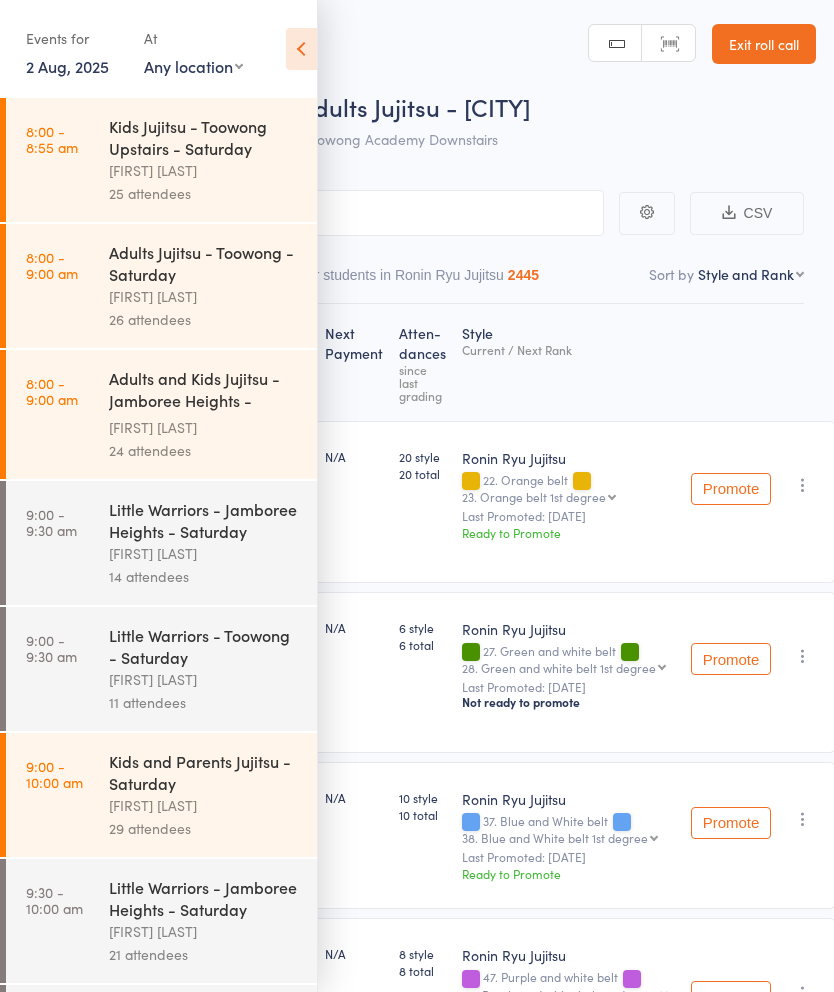 click at bounding box center (301, 49) 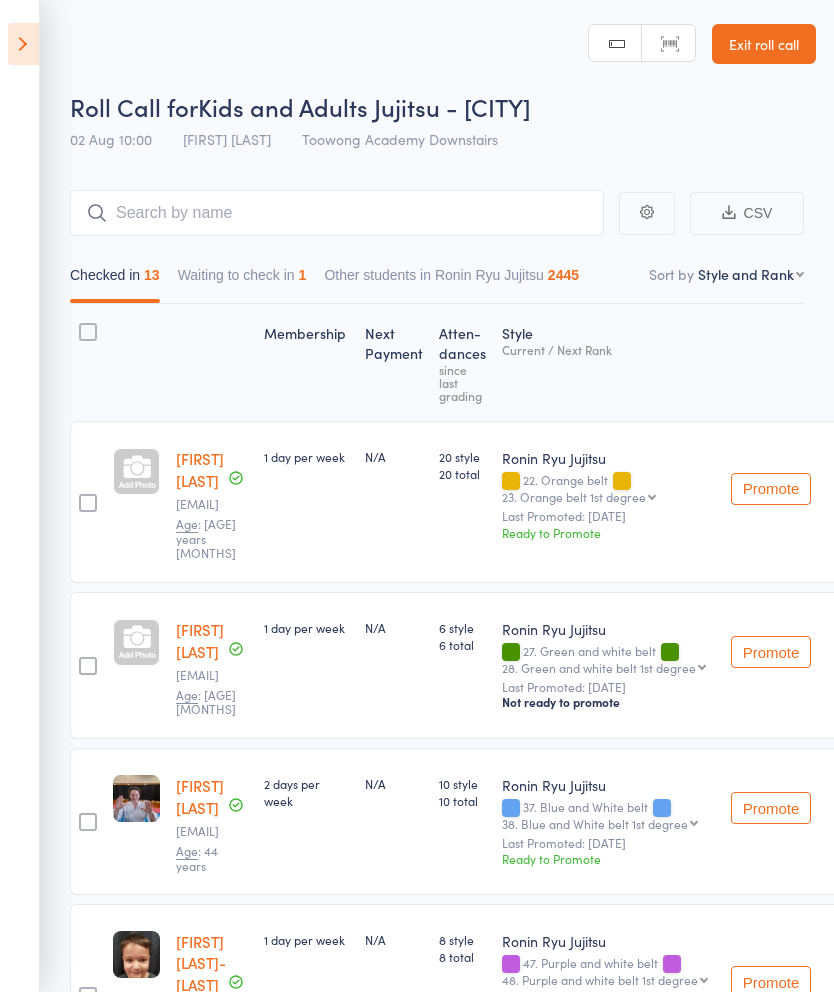 click on "Waiting to check in  1" at bounding box center (242, 280) 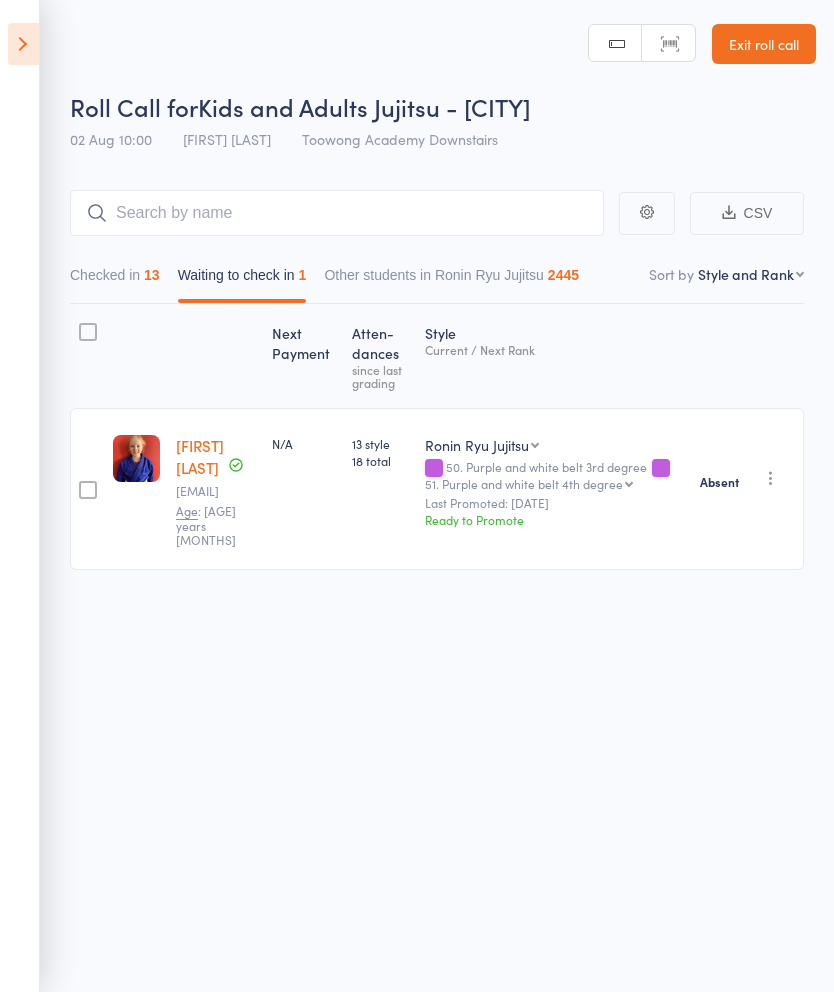 click on "Checked in  13" at bounding box center (115, 280) 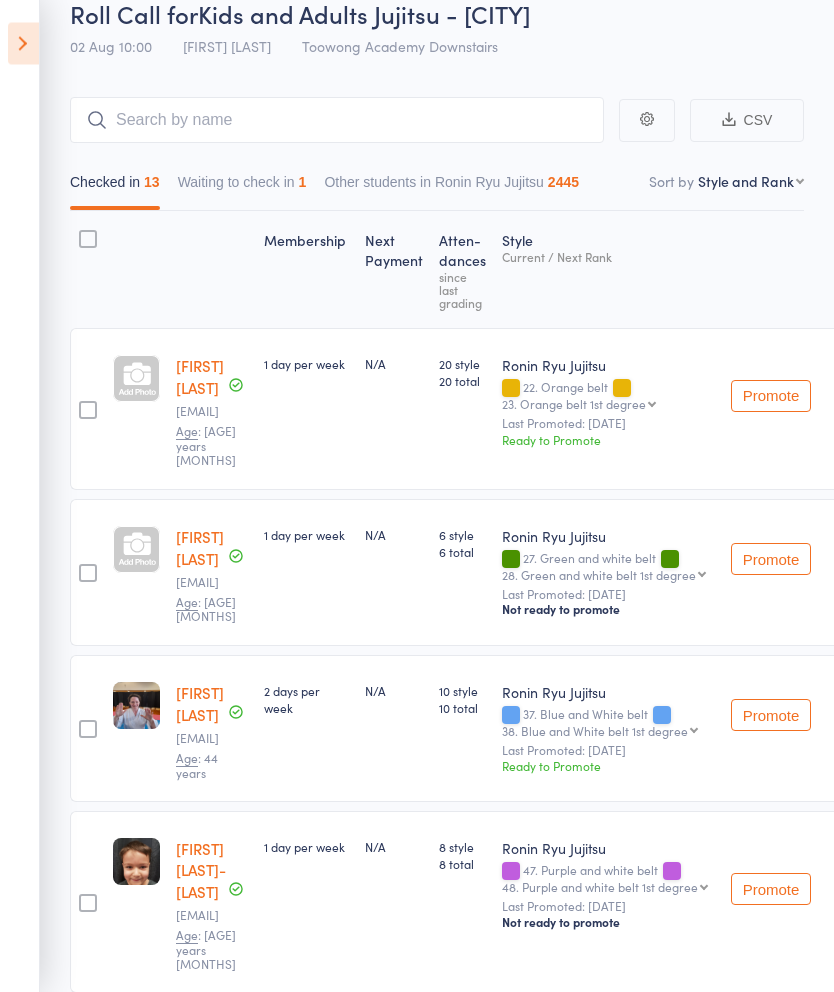 scroll, scrollTop: 0, scrollLeft: 0, axis: both 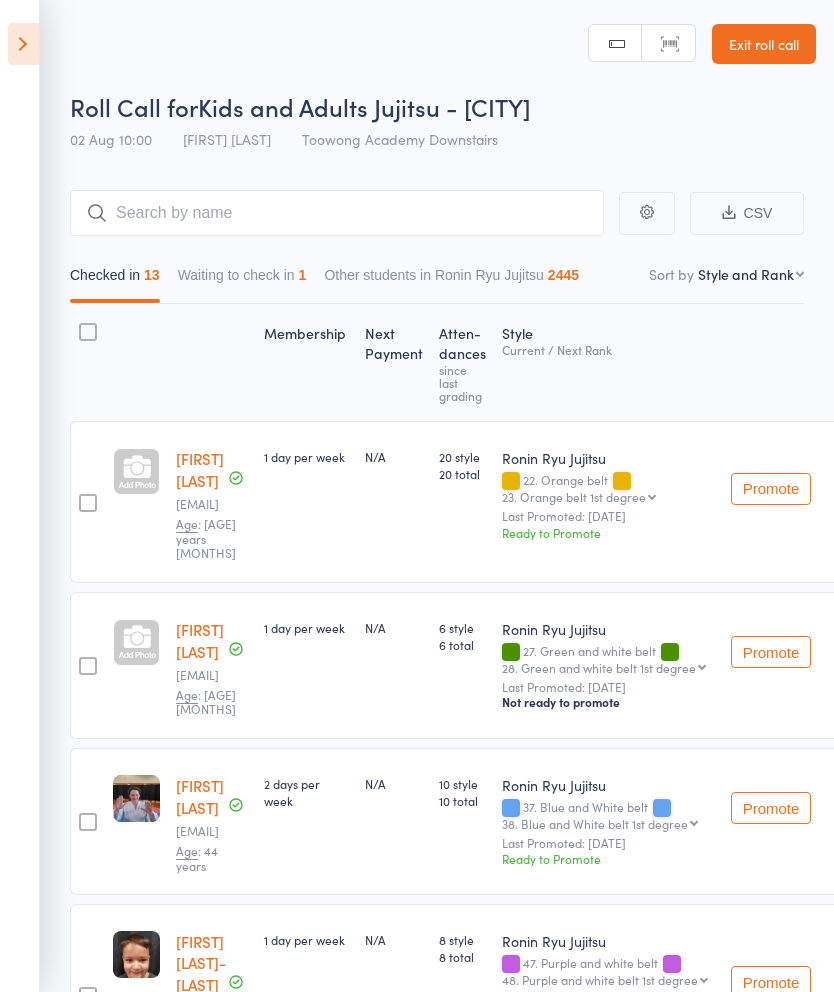 click on "Exit roll call" at bounding box center [764, 44] 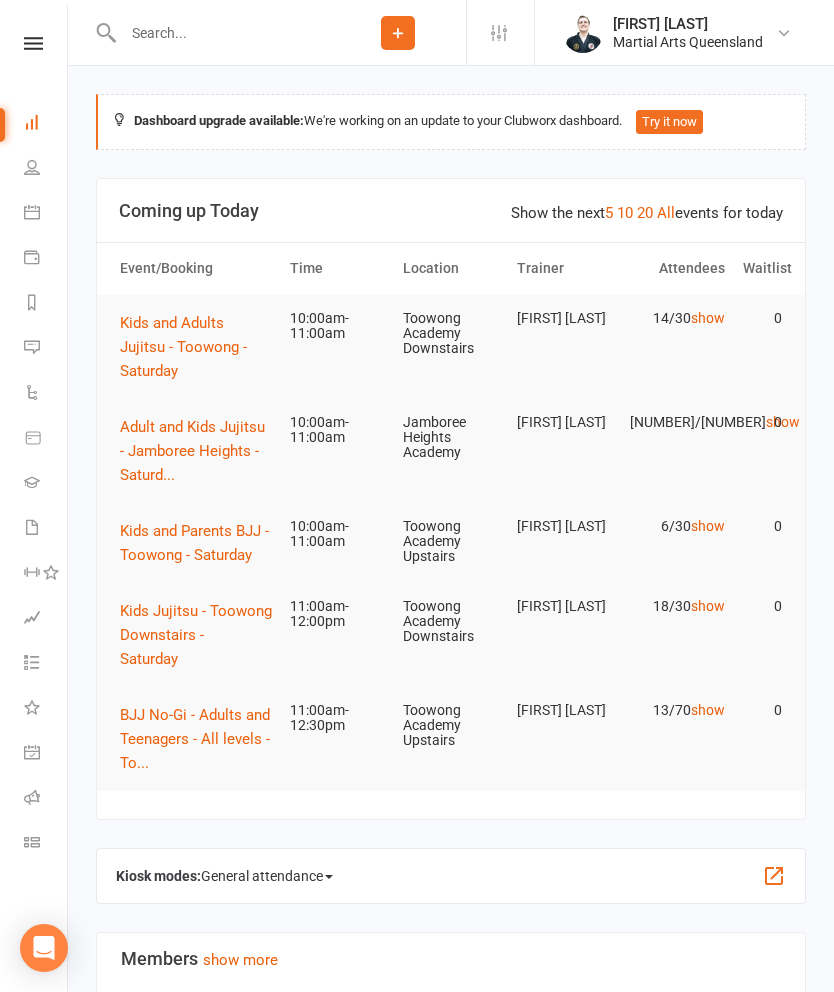 scroll, scrollTop: 0, scrollLeft: 0, axis: both 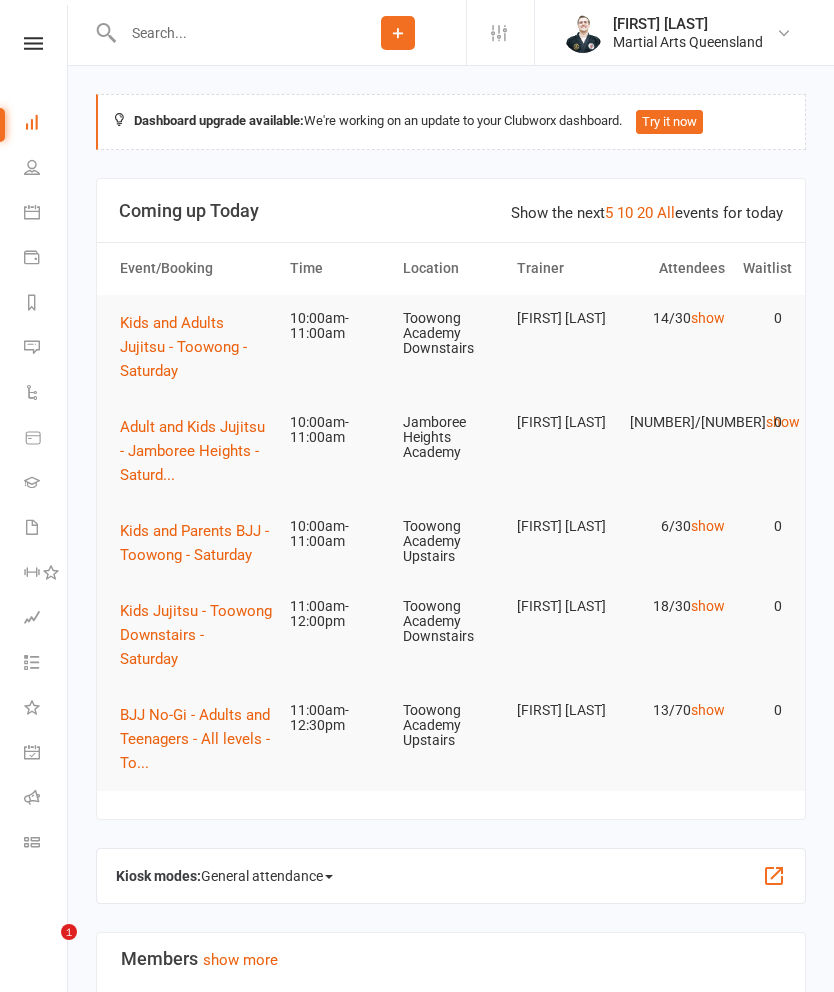 click on "Kids and Adults Jujitsu - Toowong - Saturday" at bounding box center [183, 347] 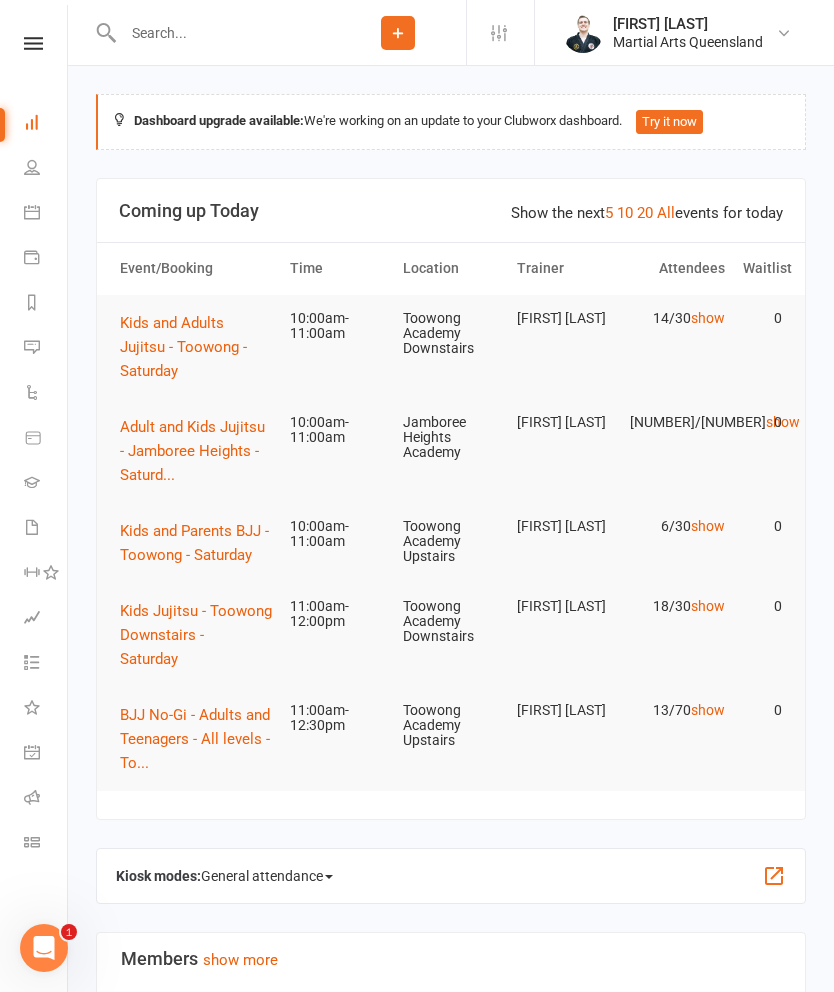 scroll, scrollTop: 0, scrollLeft: 0, axis: both 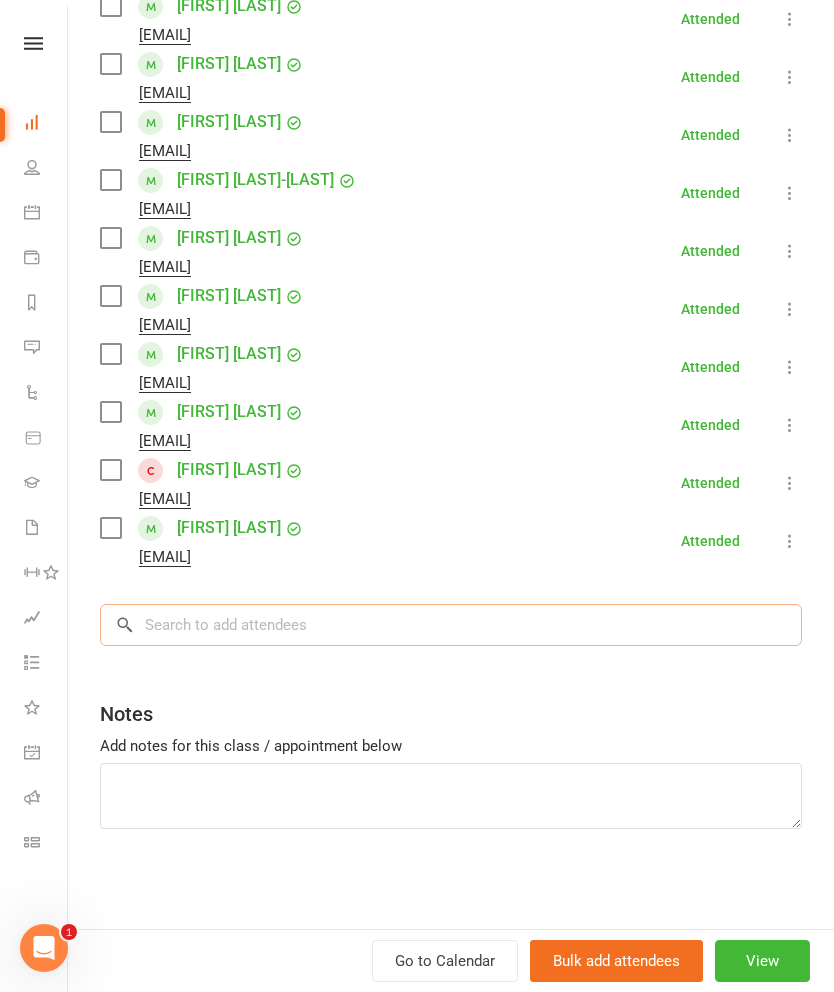 click at bounding box center [451, 625] 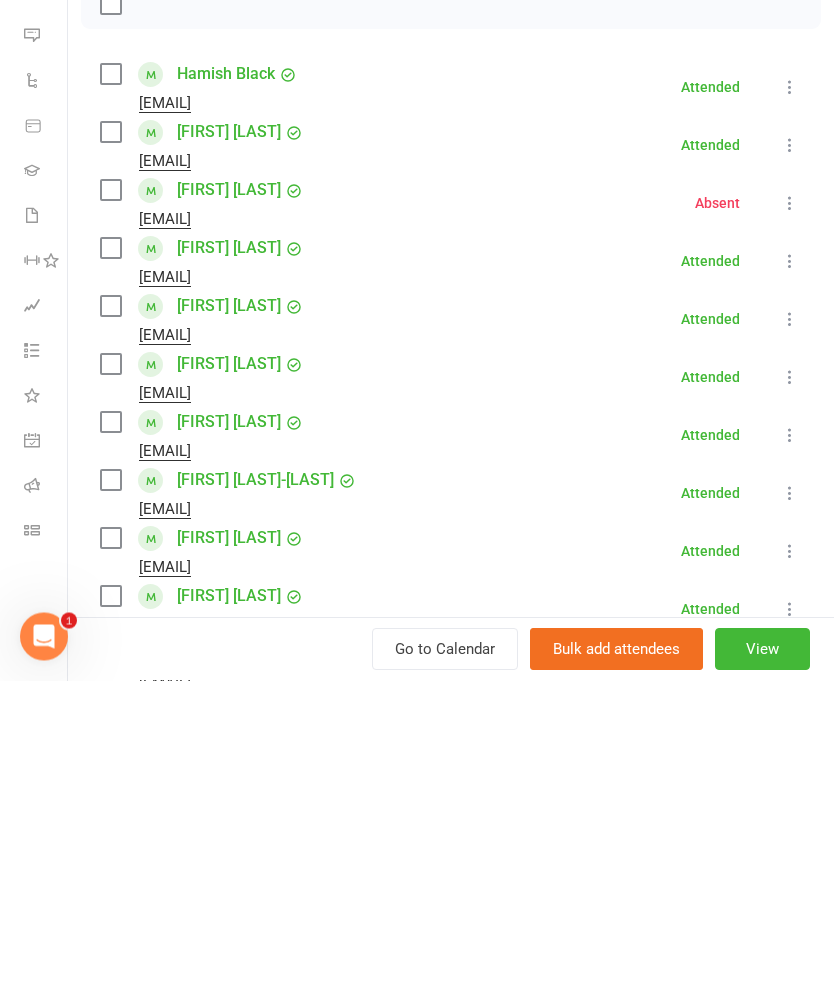 scroll, scrollTop: 0, scrollLeft: 0, axis: both 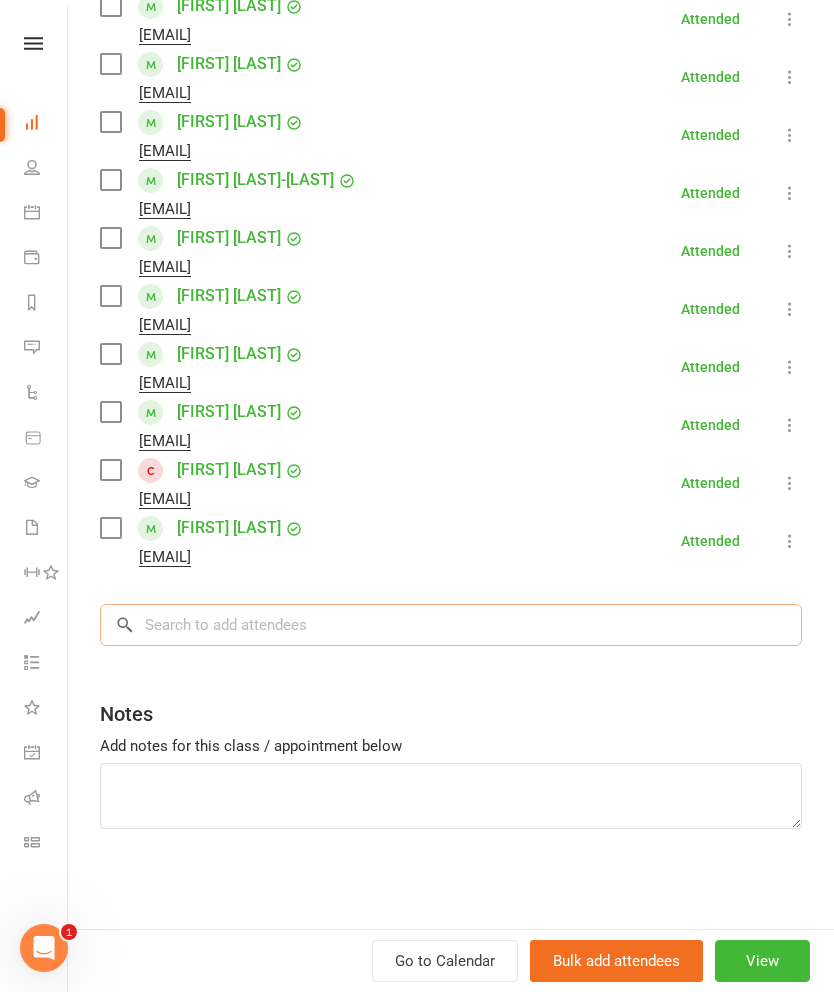 click at bounding box center [451, 625] 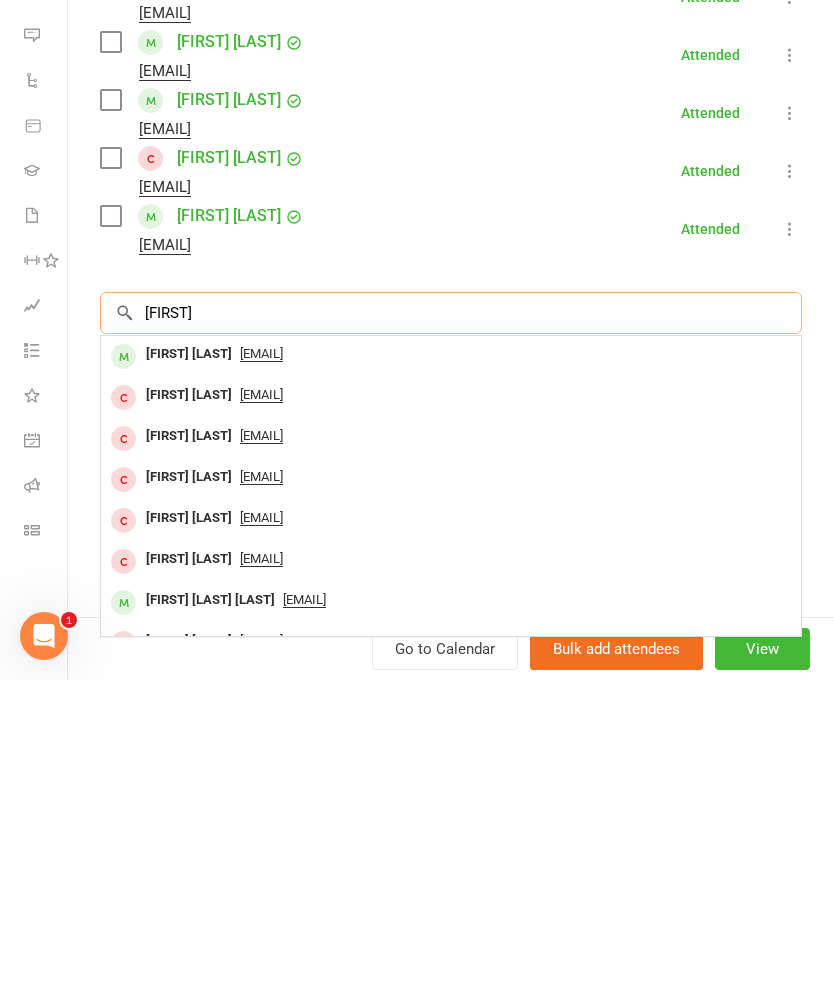 type on "Adam" 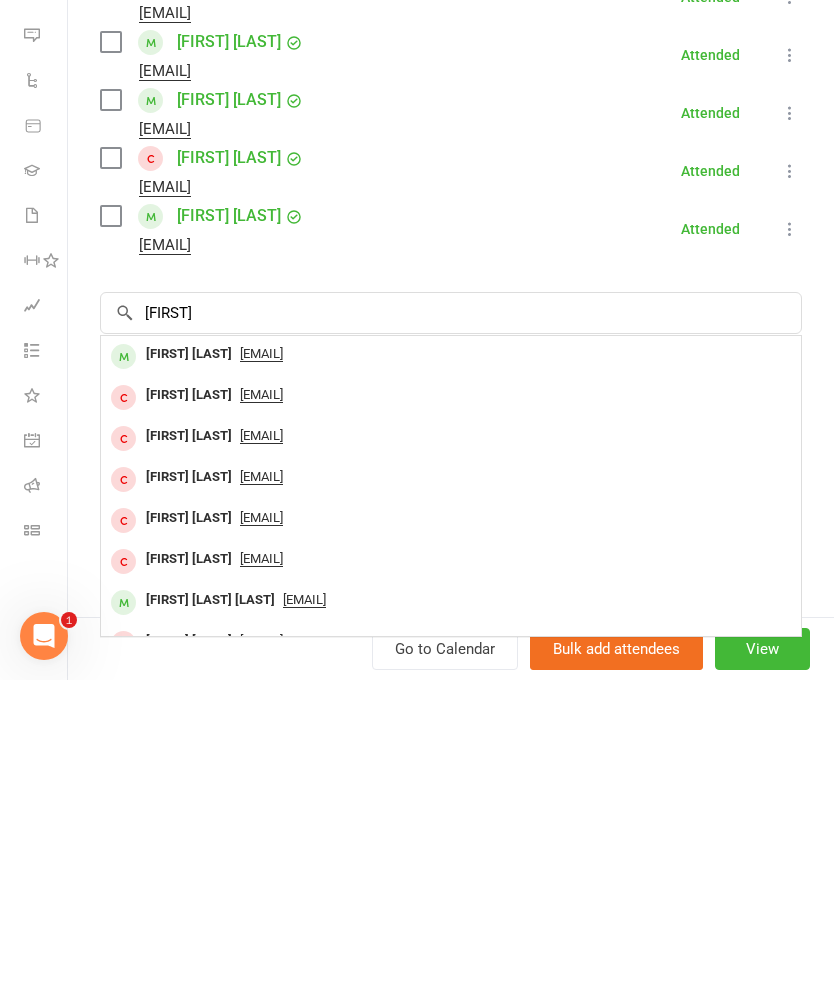click on "ajmurray789@gmail.com" at bounding box center (451, 666) 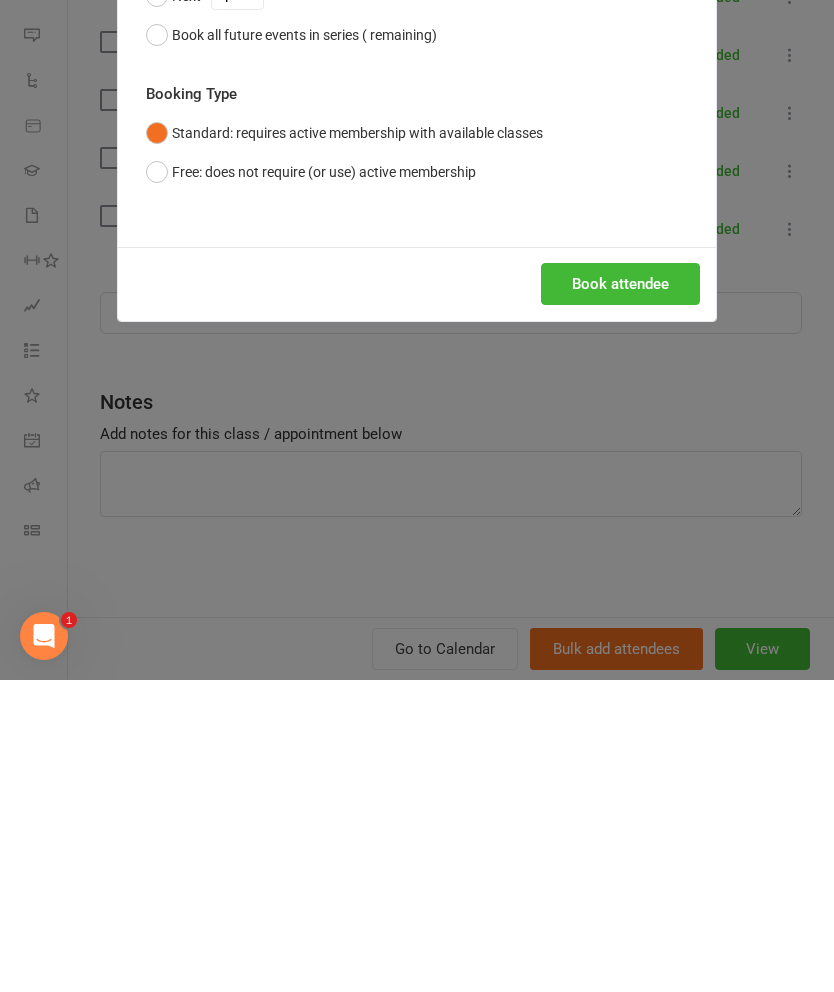 scroll, scrollTop: 624, scrollLeft: 0, axis: vertical 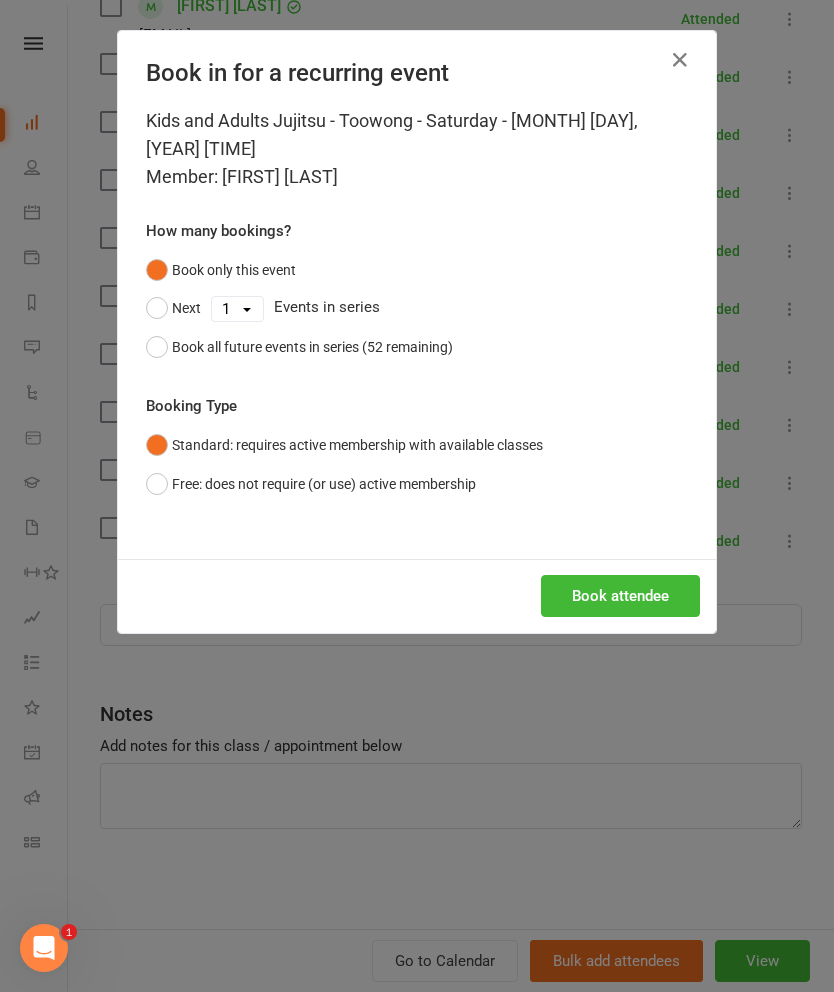 click on "Book attendee" at bounding box center (620, 596) 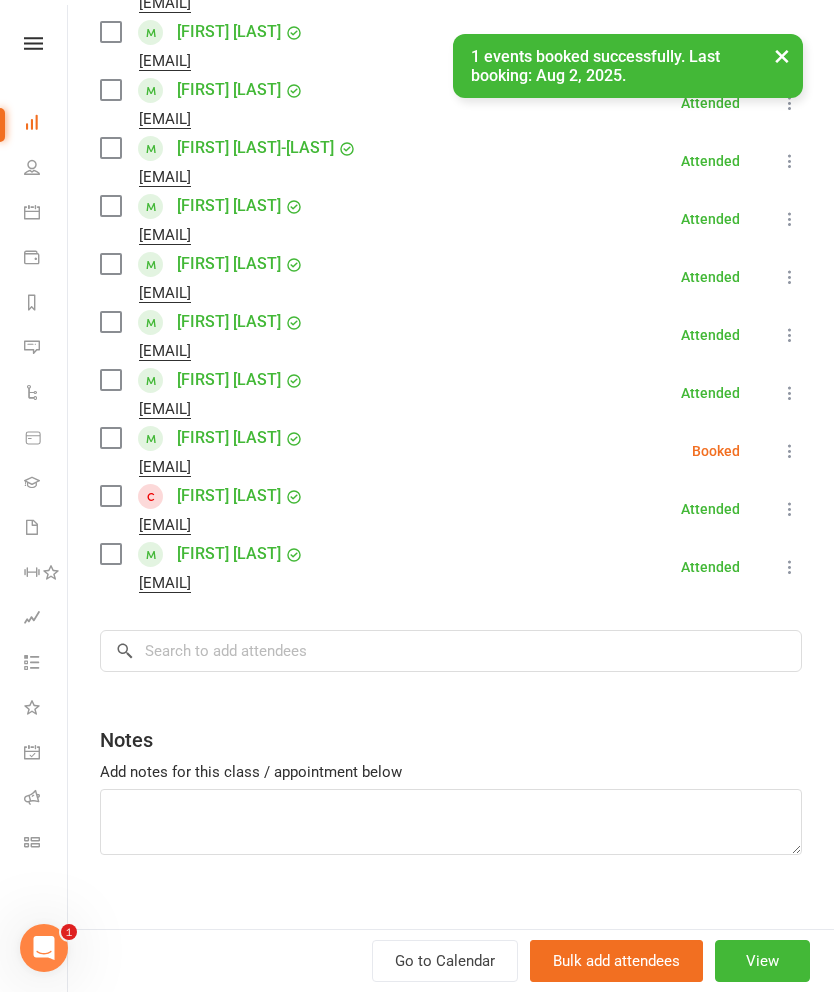 click at bounding box center [790, 451] 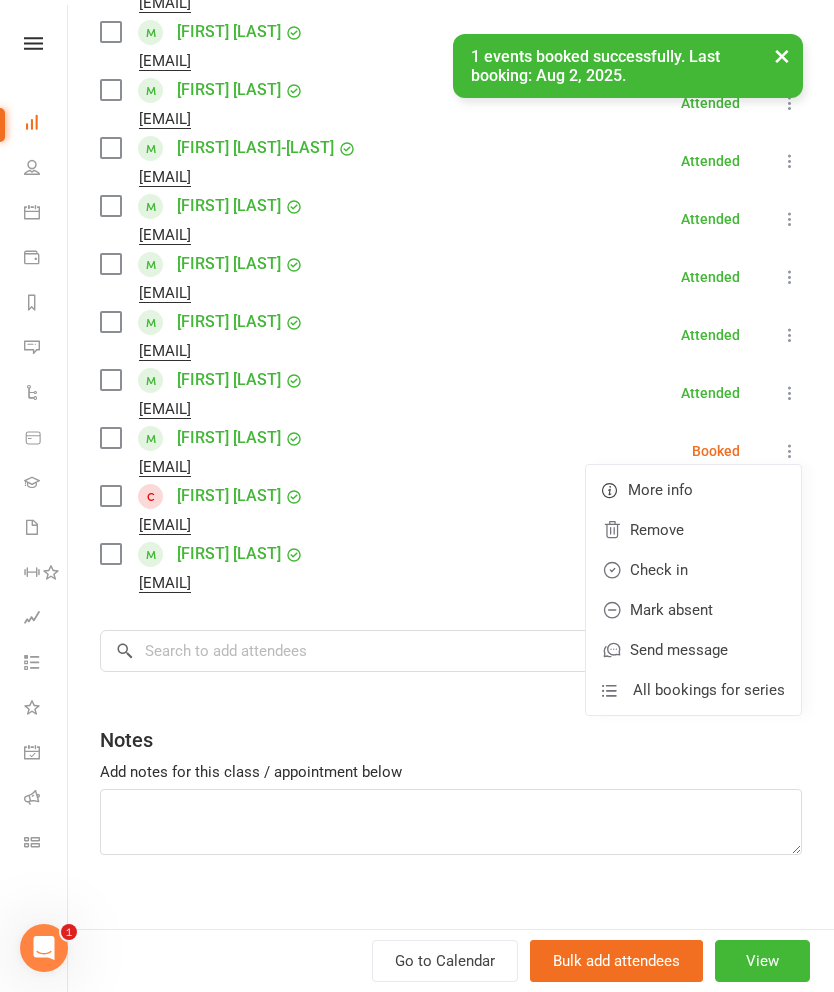 click on "Check in" at bounding box center (693, 570) 